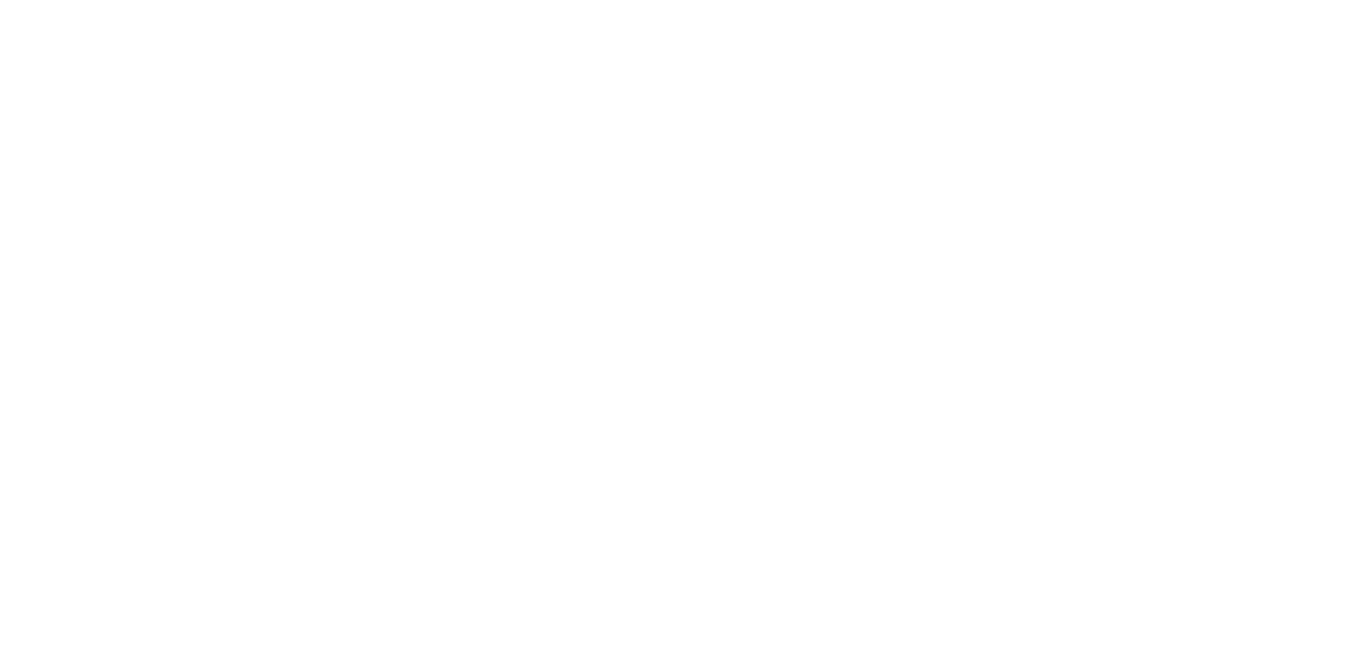 scroll, scrollTop: 0, scrollLeft: 0, axis: both 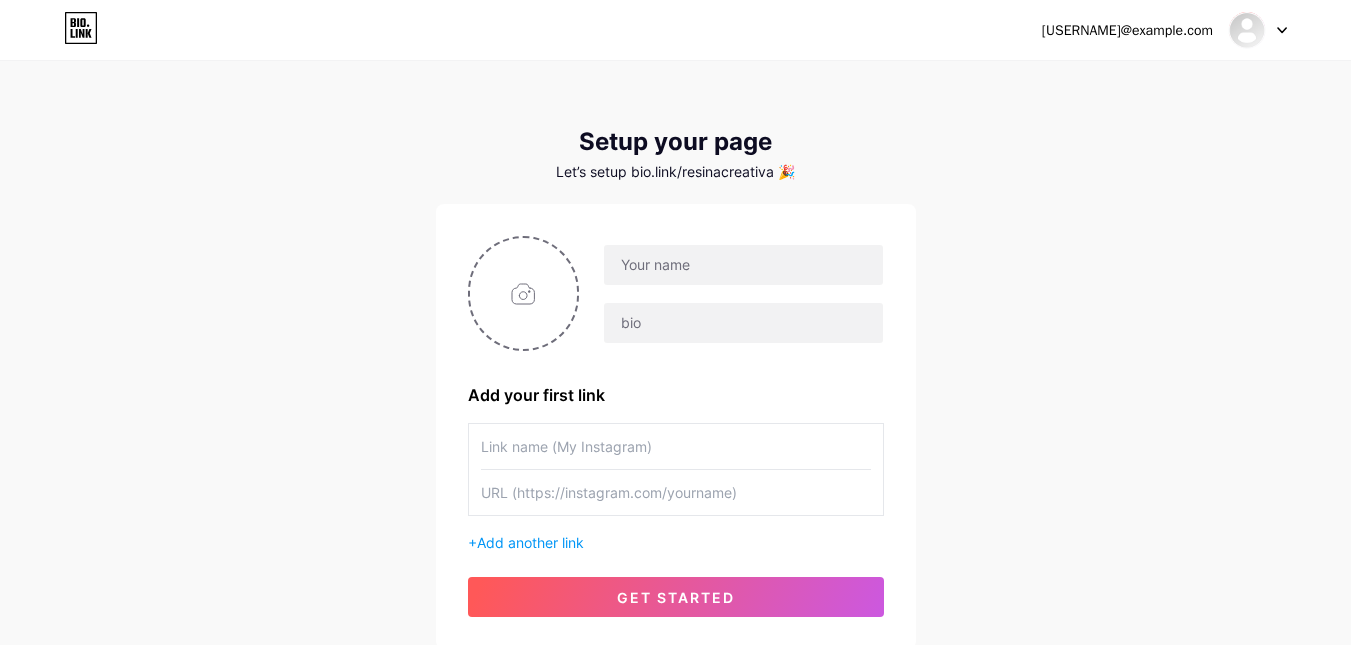 click 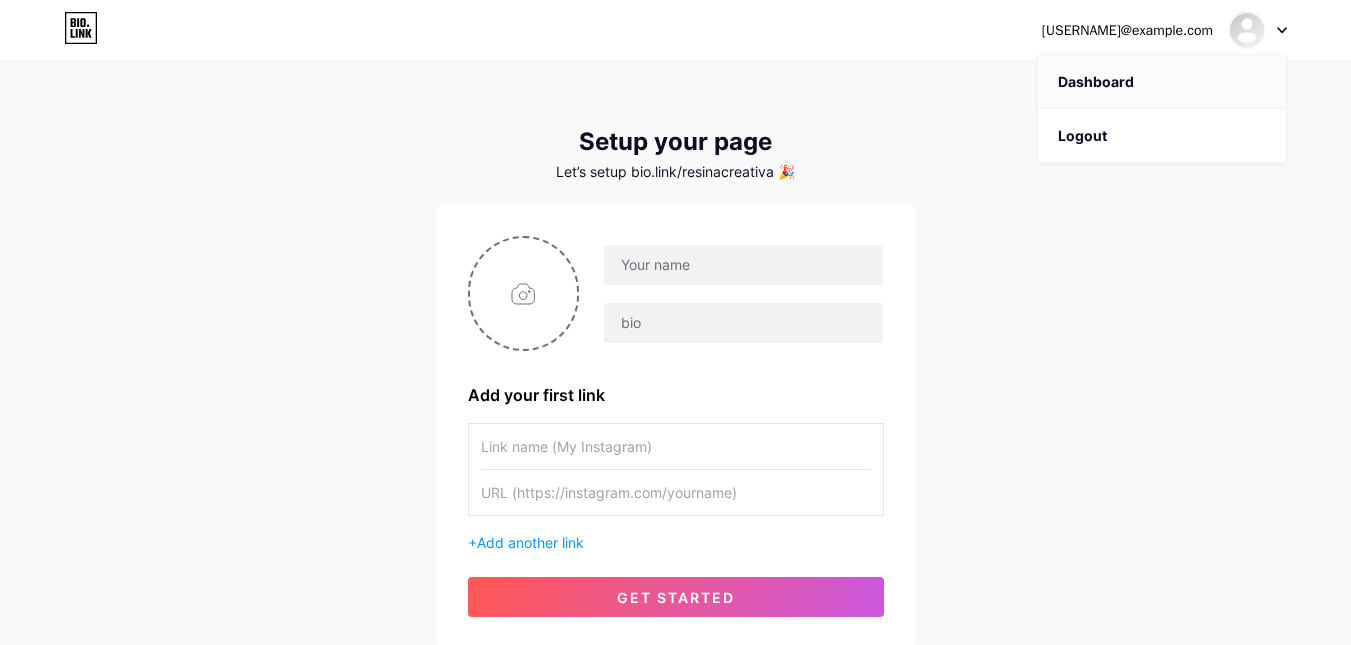 click on "Dashboard" at bounding box center (1162, 82) 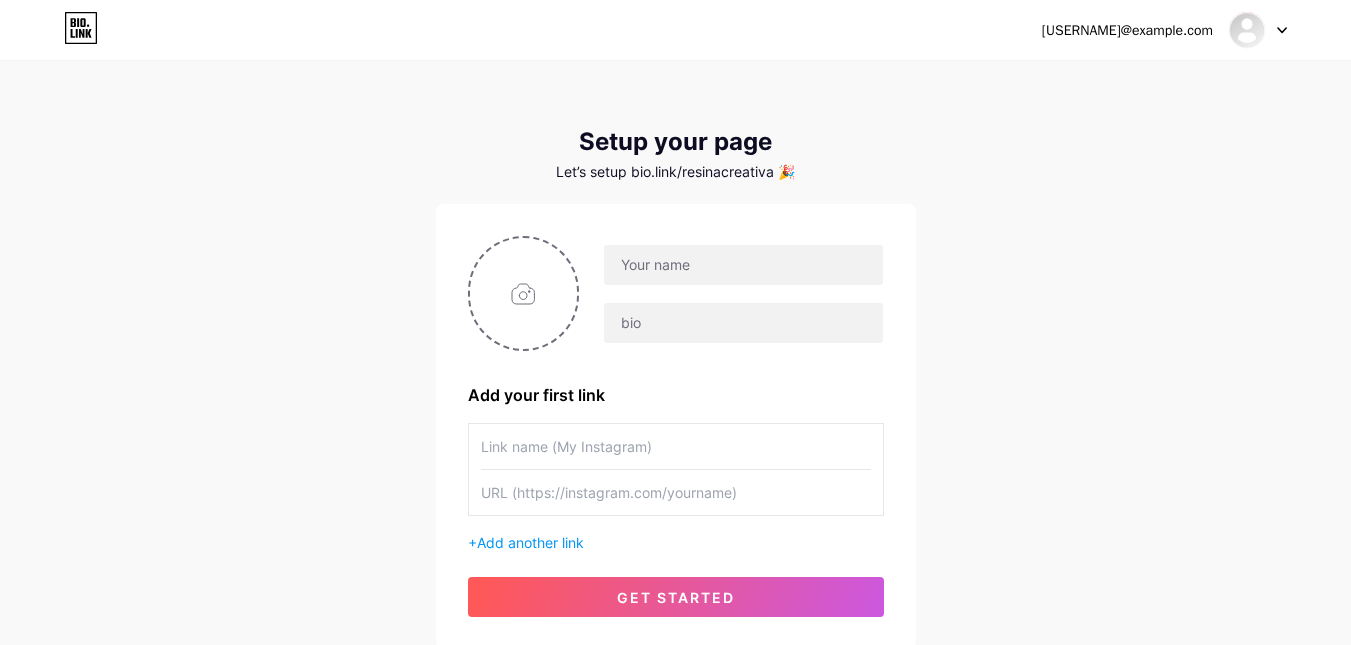 click on "Let’s setup bio.link/resinacreativa 🎉" at bounding box center [676, 172] 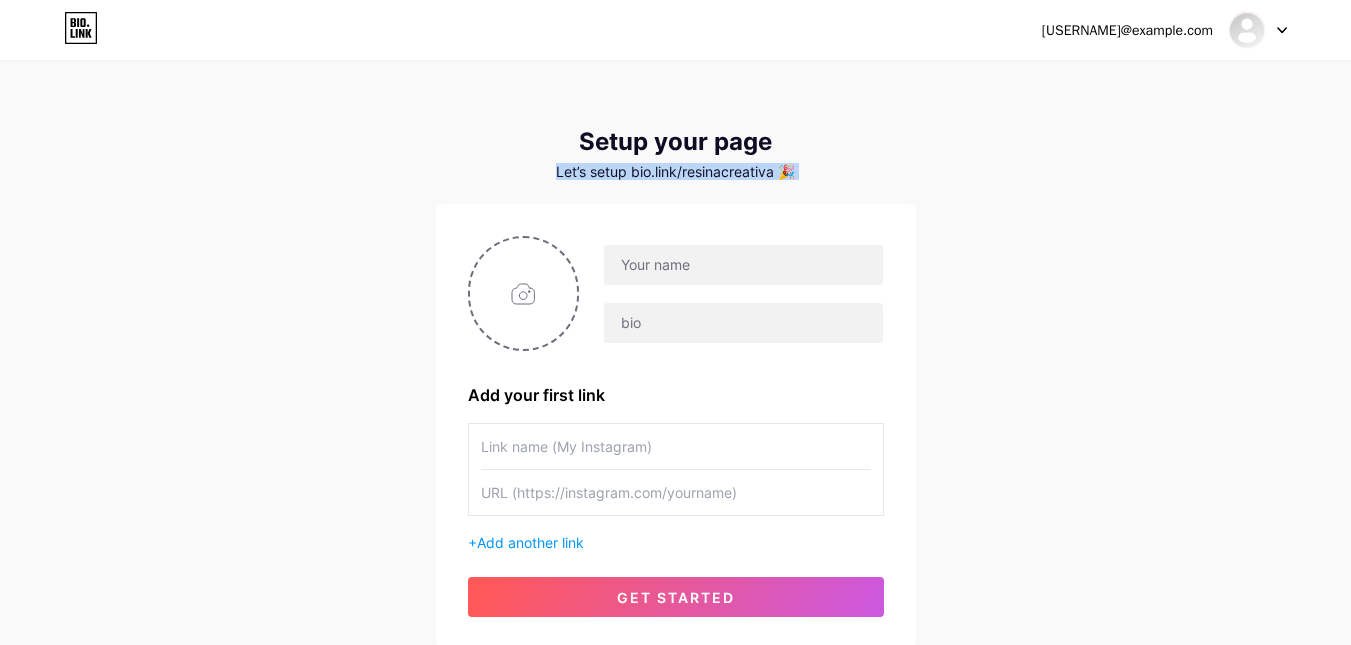 drag, startPoint x: 1337, startPoint y: 80, endPoint x: 1324, endPoint y: 273, distance: 193.43733 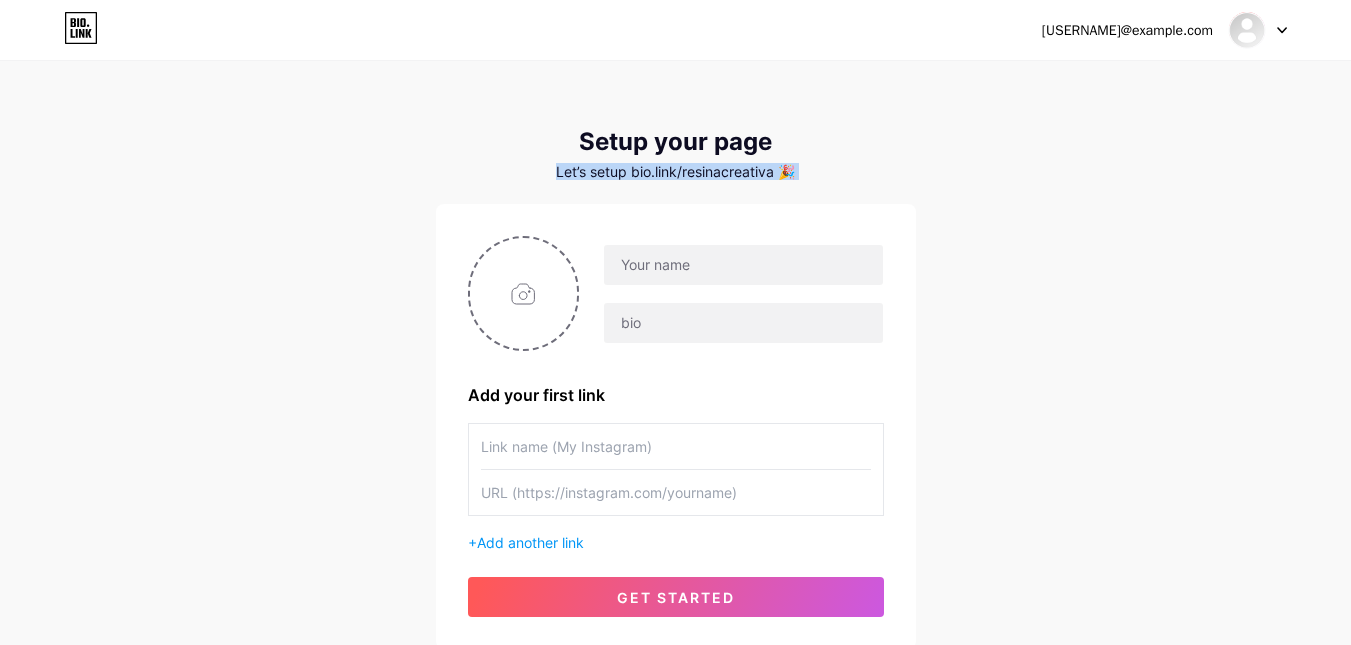 click on "[USERNAME]@example.com           Dashboard     Logout   Setup your page   Let’s setup bio.link/[USERNAME] 🎉                       Add your first link
+  Add another link     get started" at bounding box center (675, 356) 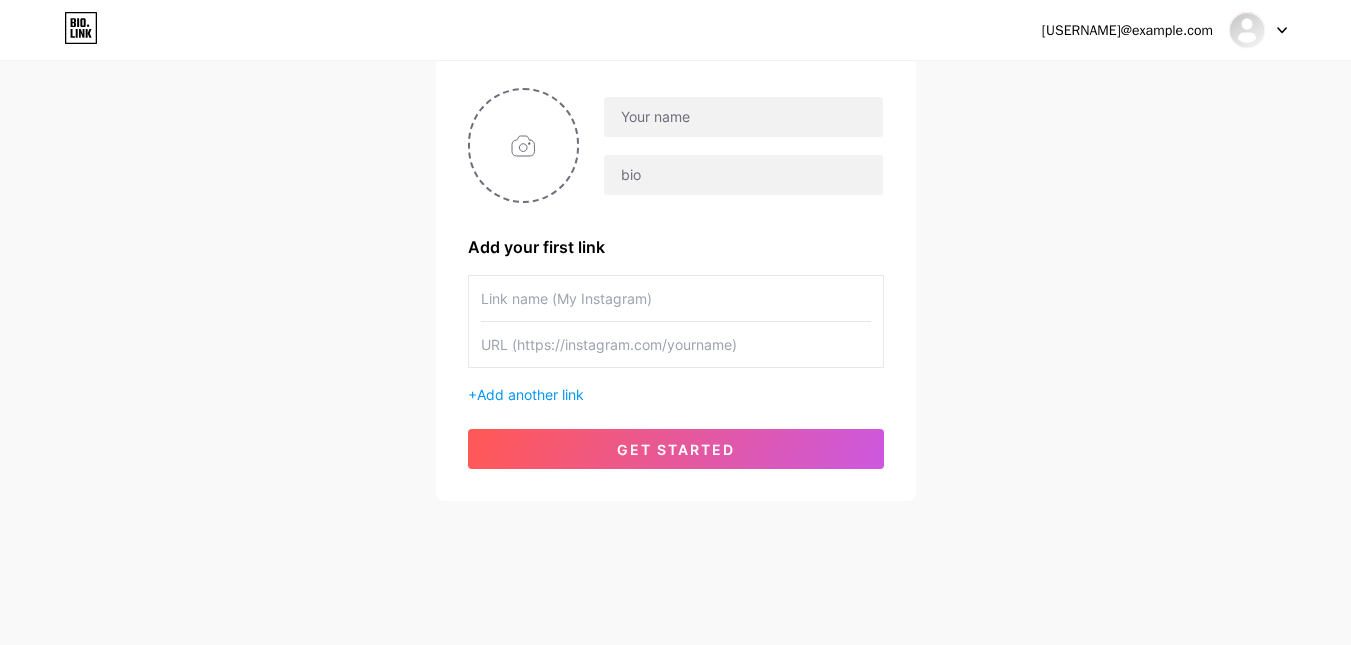 scroll, scrollTop: 0, scrollLeft: 0, axis: both 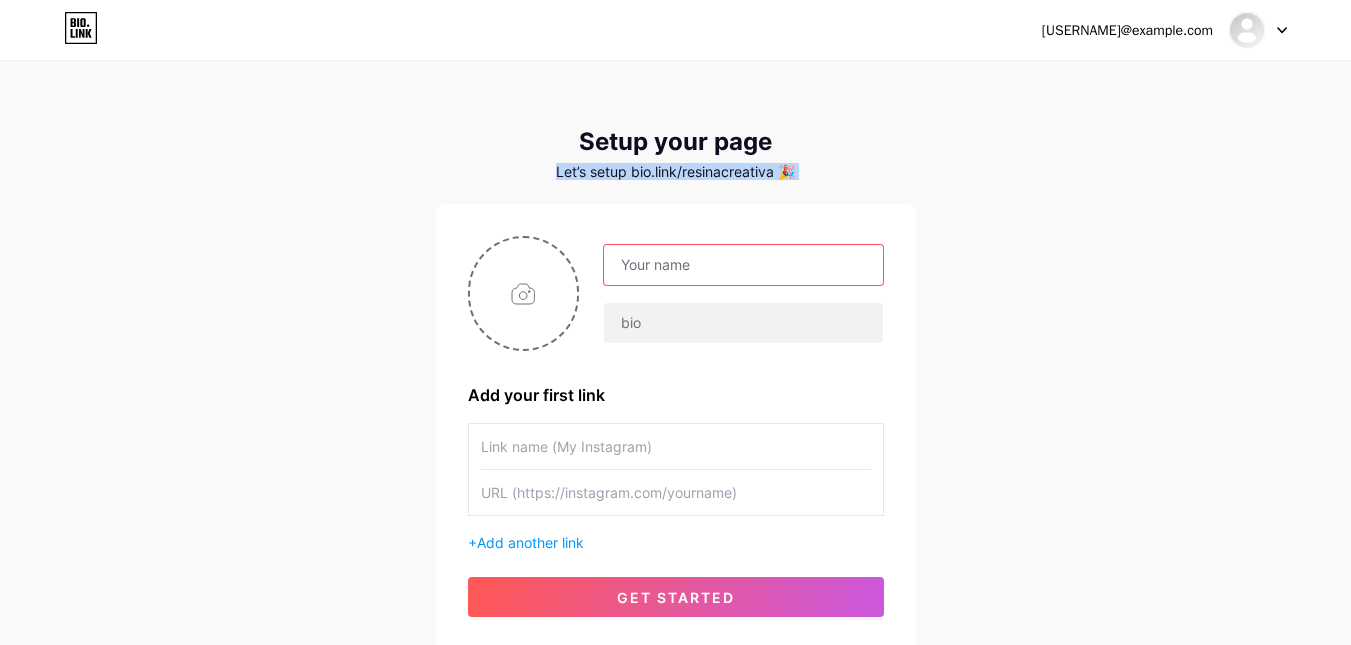 click at bounding box center [743, 265] 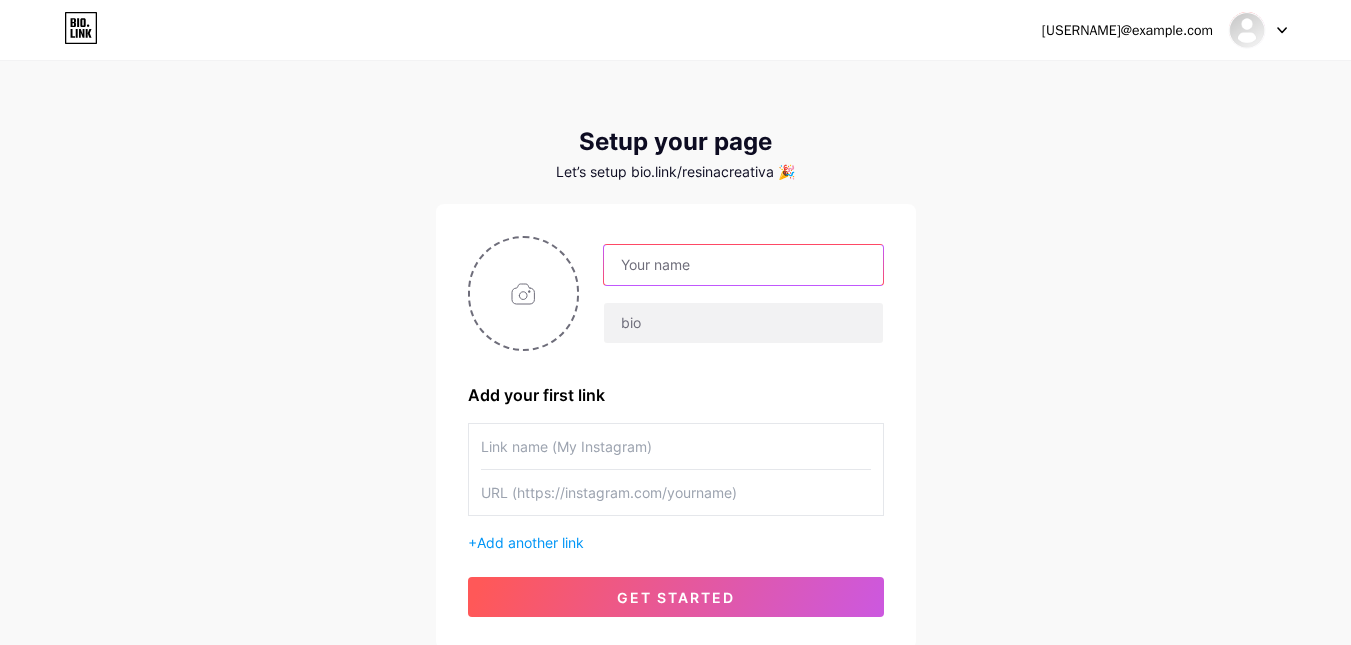 click at bounding box center (743, 265) 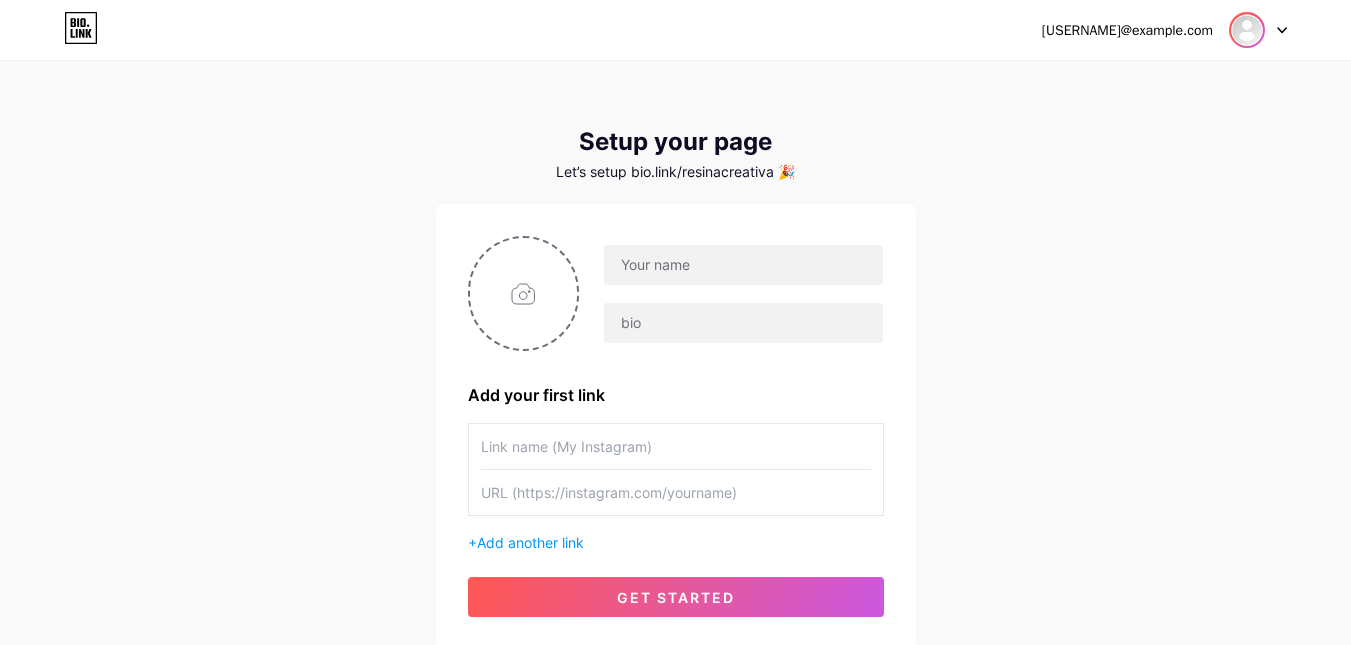 click at bounding box center (1247, 30) 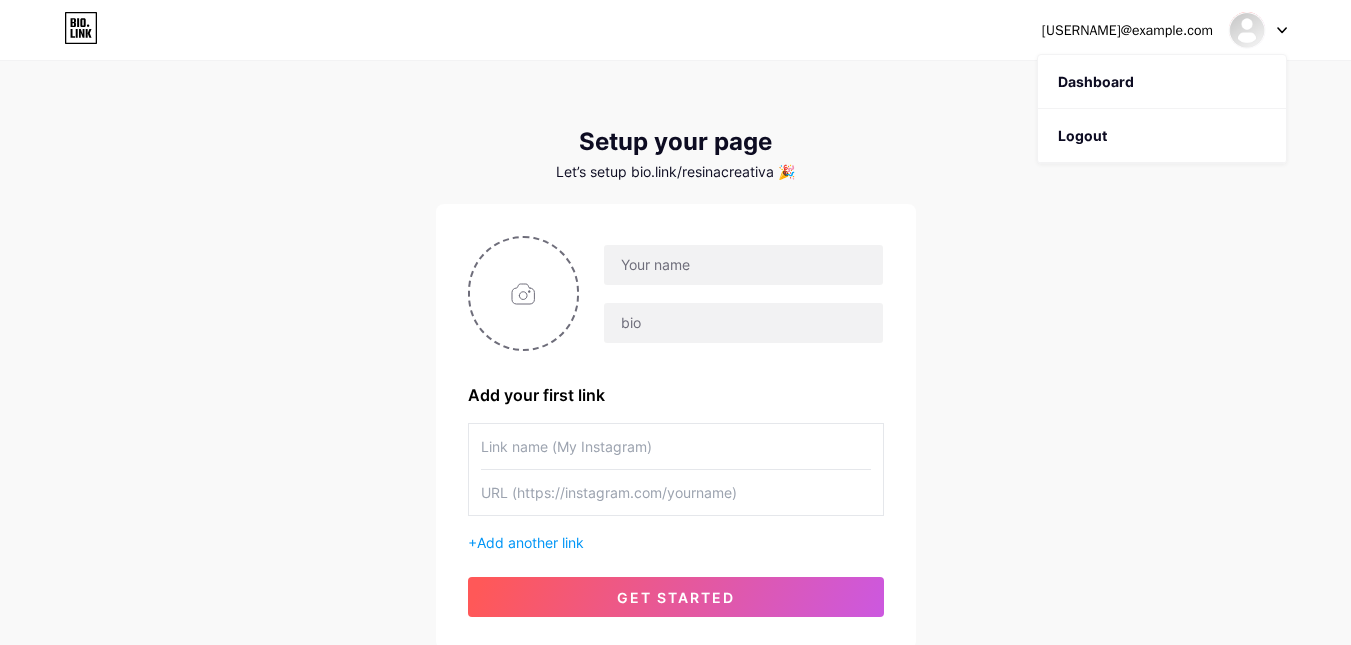 click on "dinextra.coz@gmail.com" at bounding box center (1127, 30) 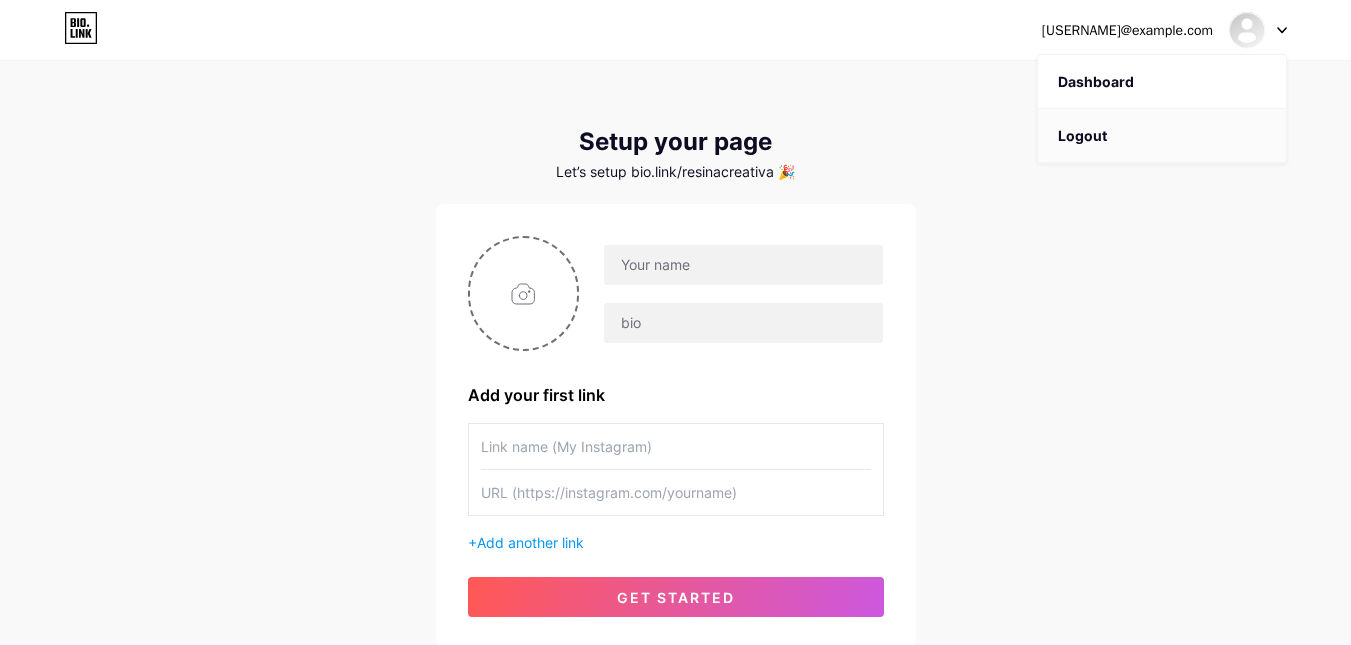 click on "Logout" at bounding box center (1162, 136) 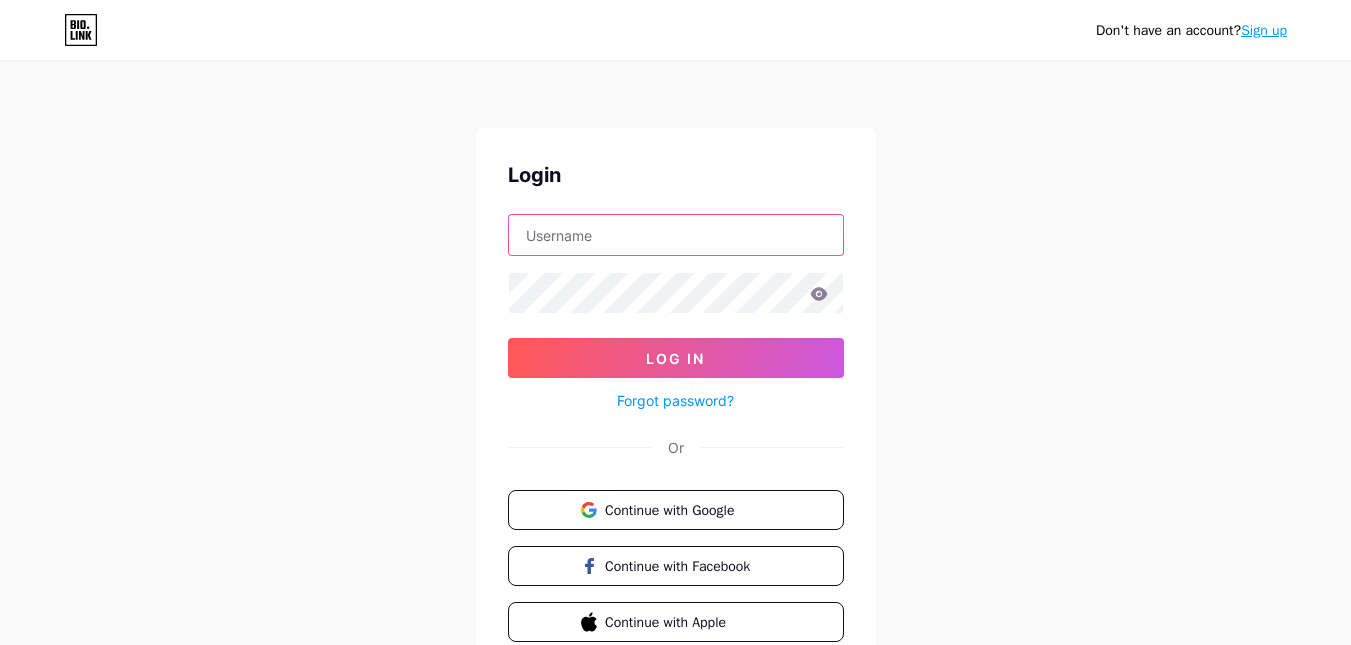 click at bounding box center (676, 235) 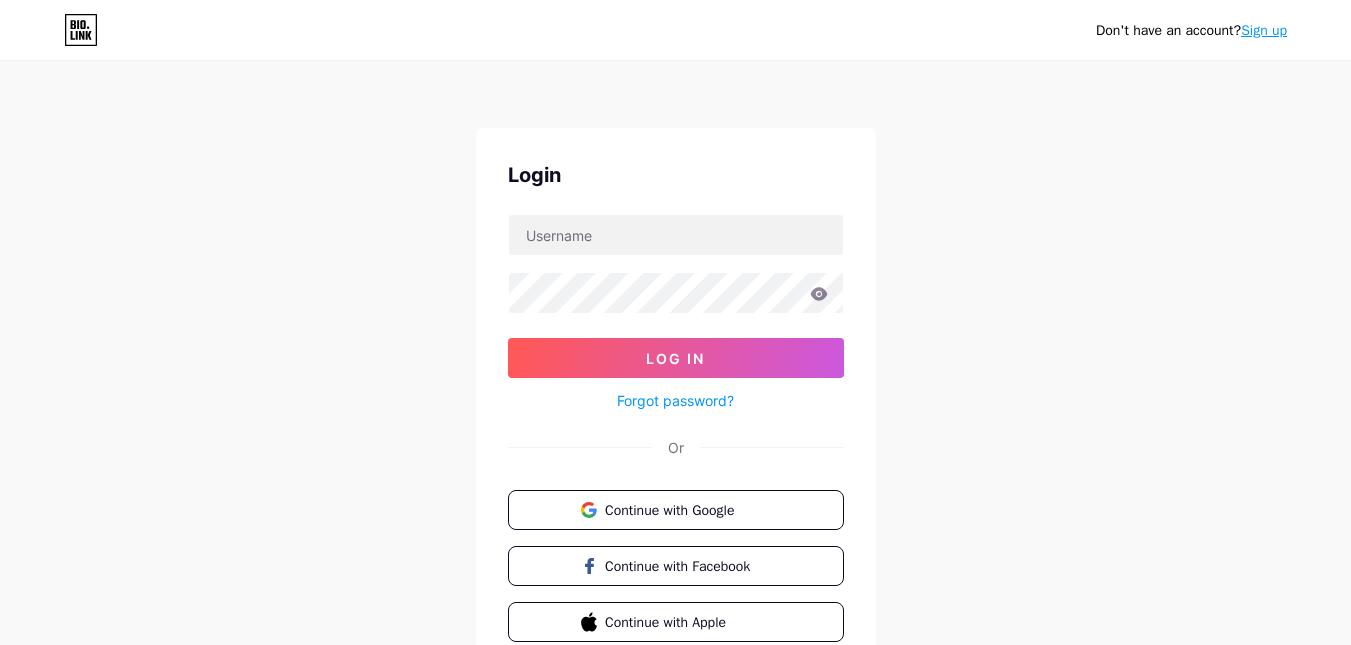 click on "Login                   Log In
Forgot password?
Or       Continue with Google     Continue with Facebook
Continue with Apple" at bounding box center [676, 401] 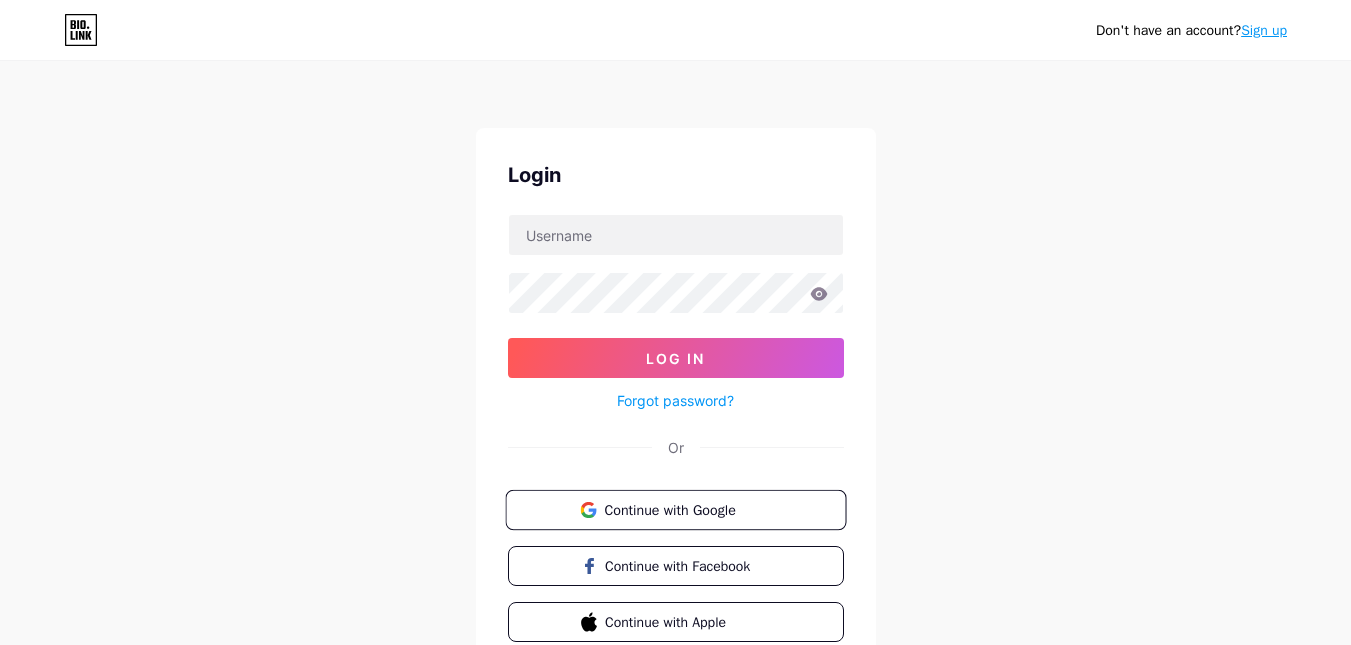 click on "Continue with Google" at bounding box center (687, 509) 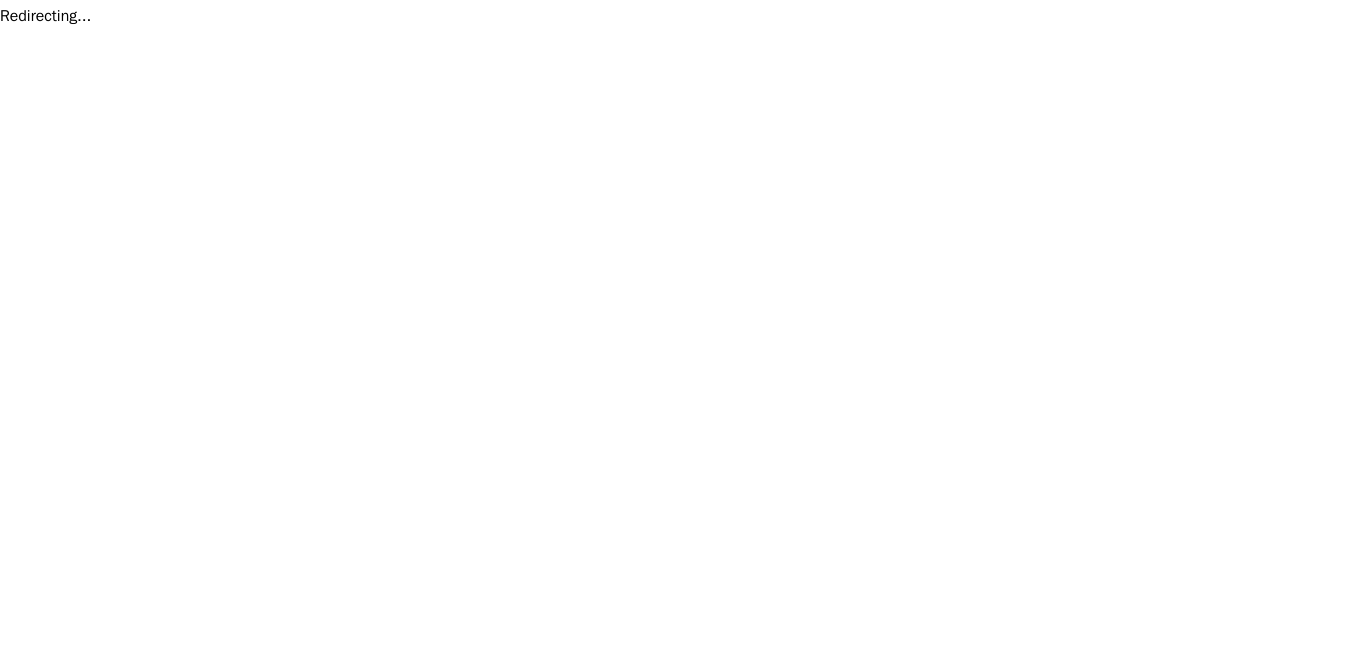 scroll, scrollTop: 0, scrollLeft: 0, axis: both 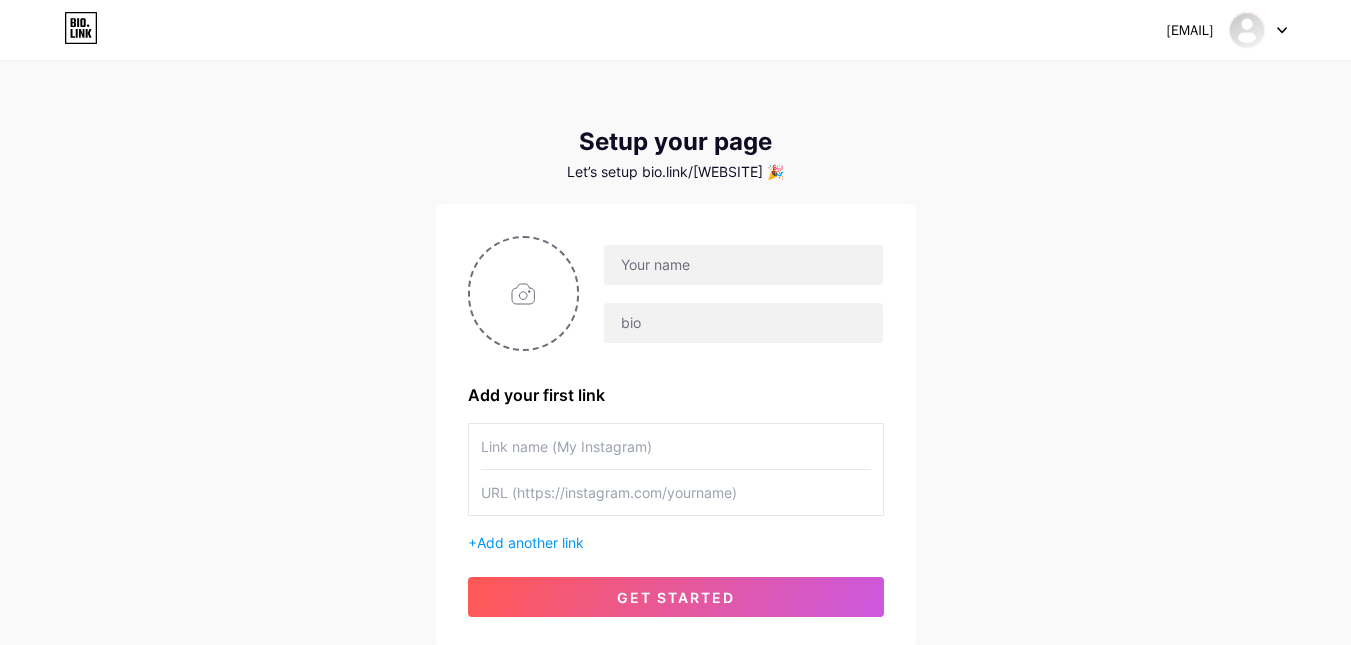click on "Setup your page   Let’s setup bio.link/kinesism 🎉" at bounding box center [676, 154] 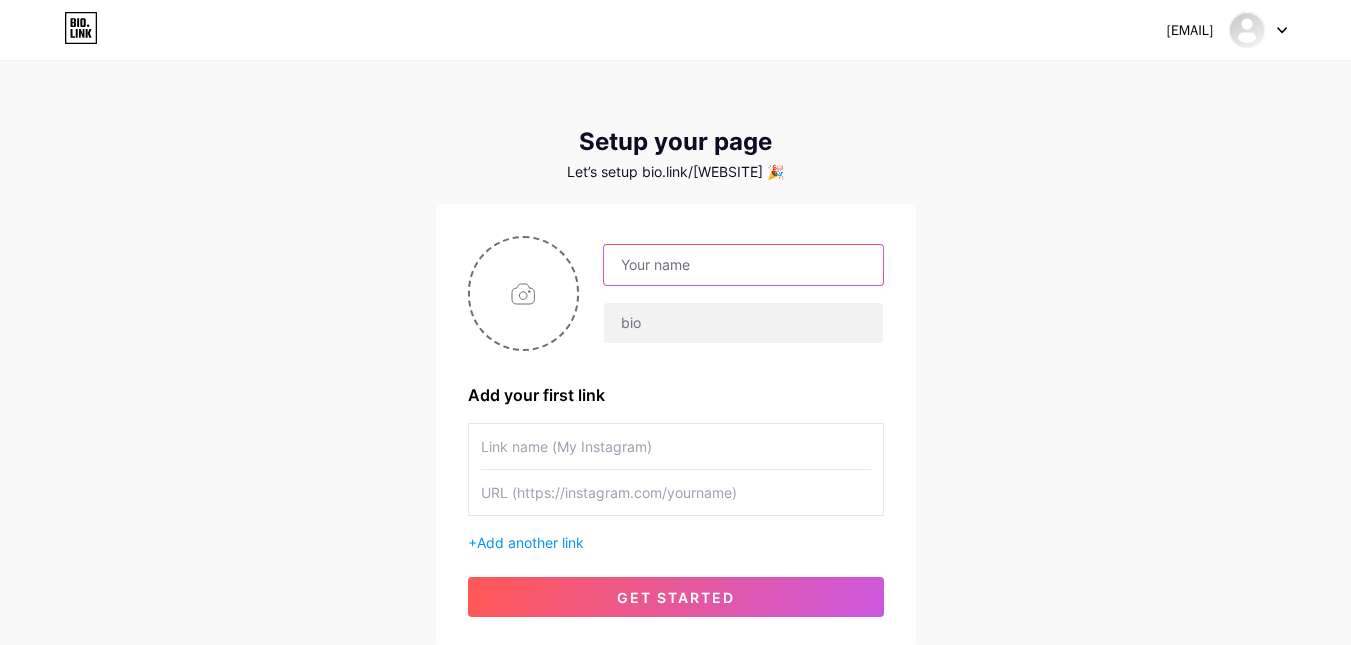 click at bounding box center [743, 265] 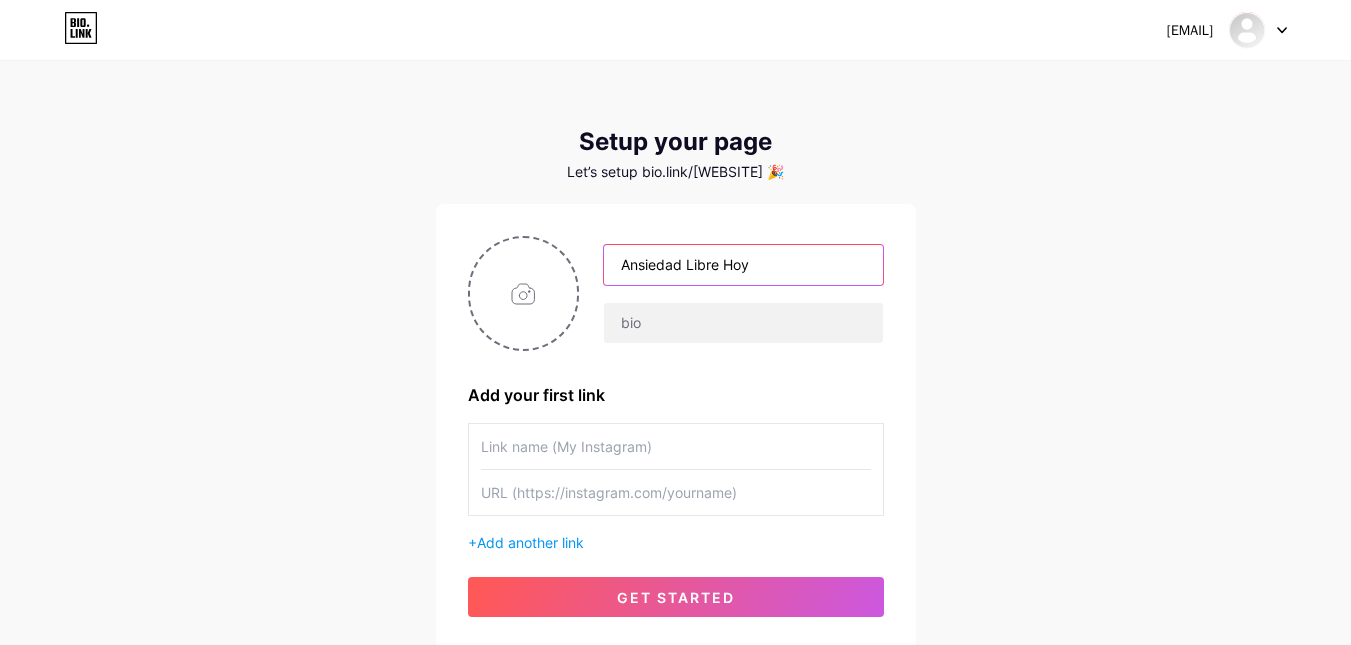 type on "Ansiedad Libre Hoy" 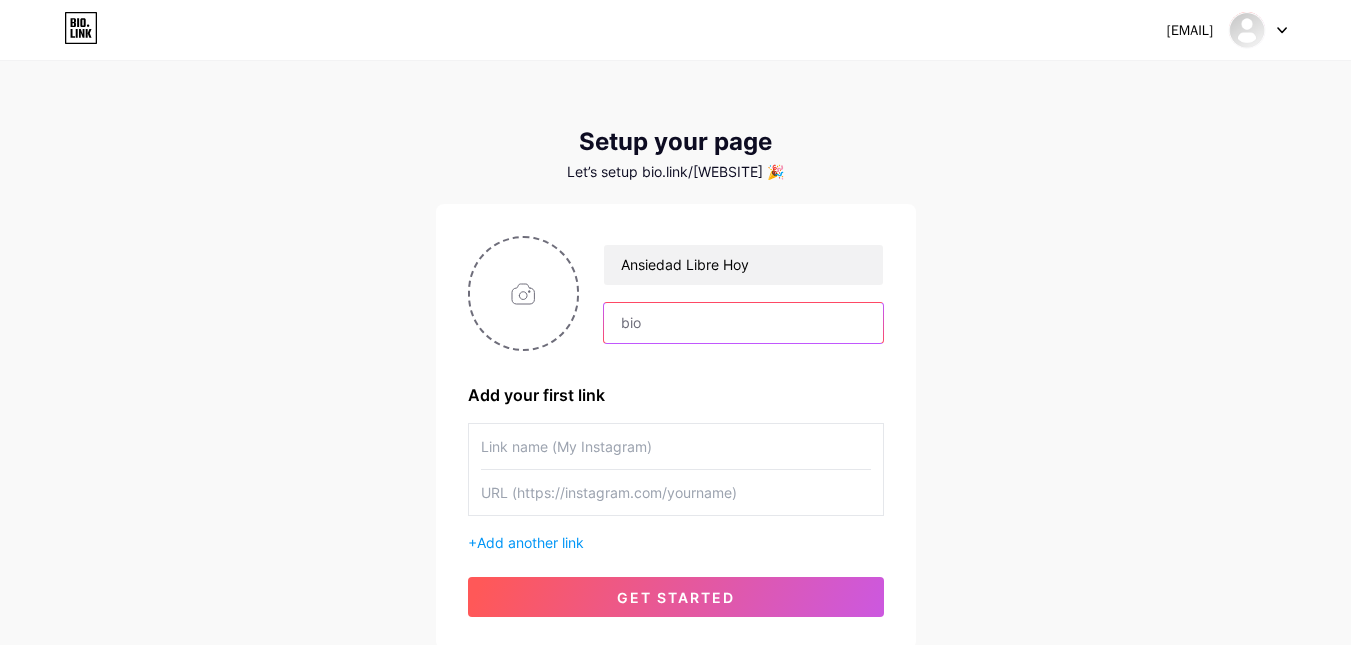 paste on "Libérate de los síntomas físicos de la ansiedad. Método sin medicinas. Empieza hoy." 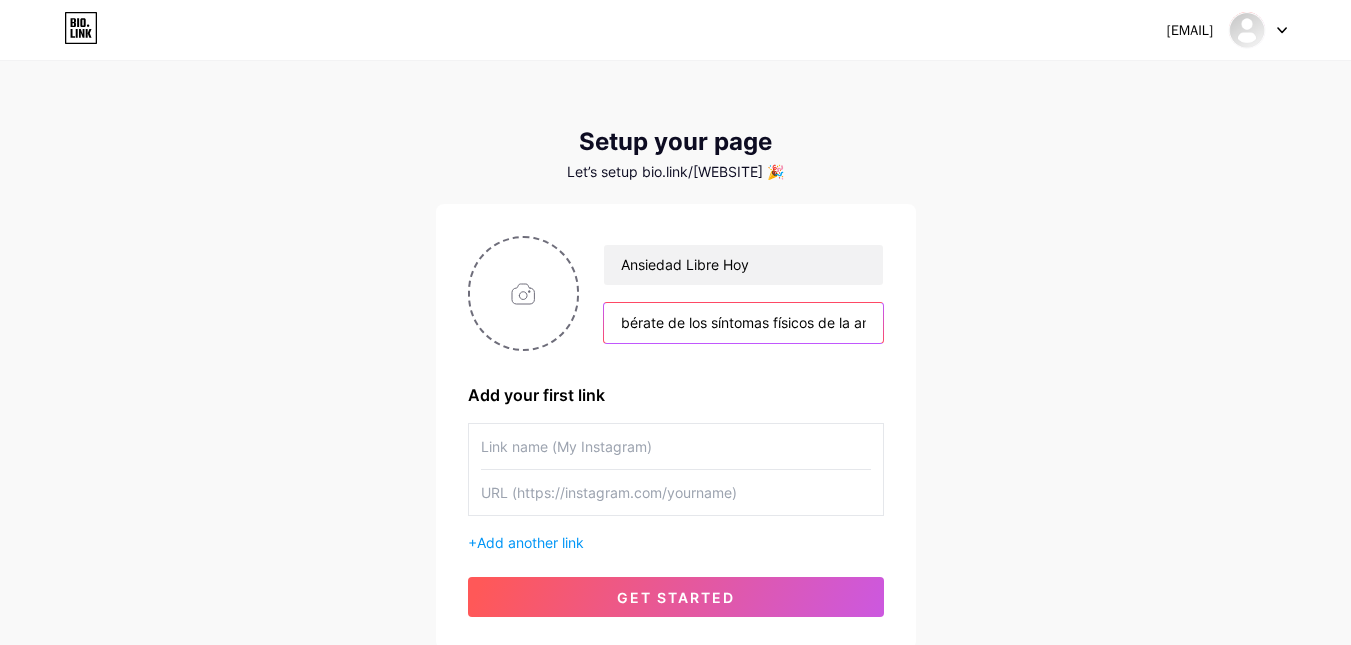 scroll, scrollTop: 0, scrollLeft: 0, axis: both 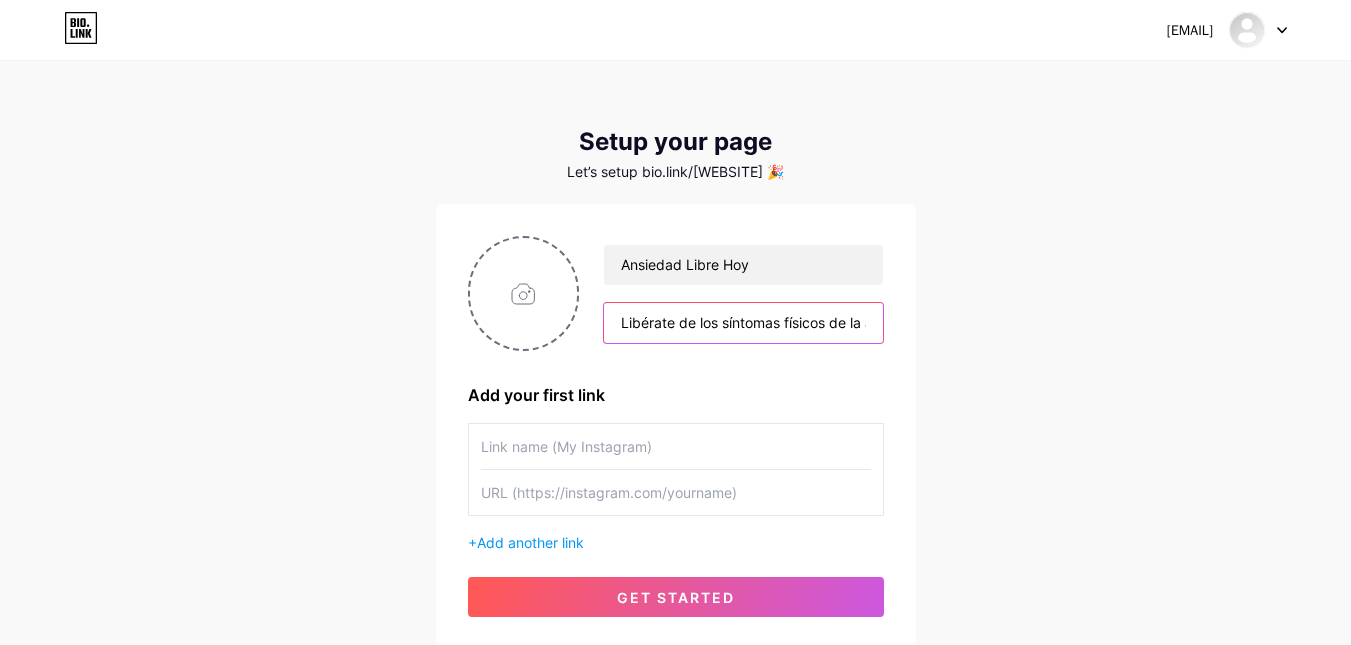 type on "Libérate de los síntomas físicos de la ansiedad. Método sin medicinas. Empieza hoy." 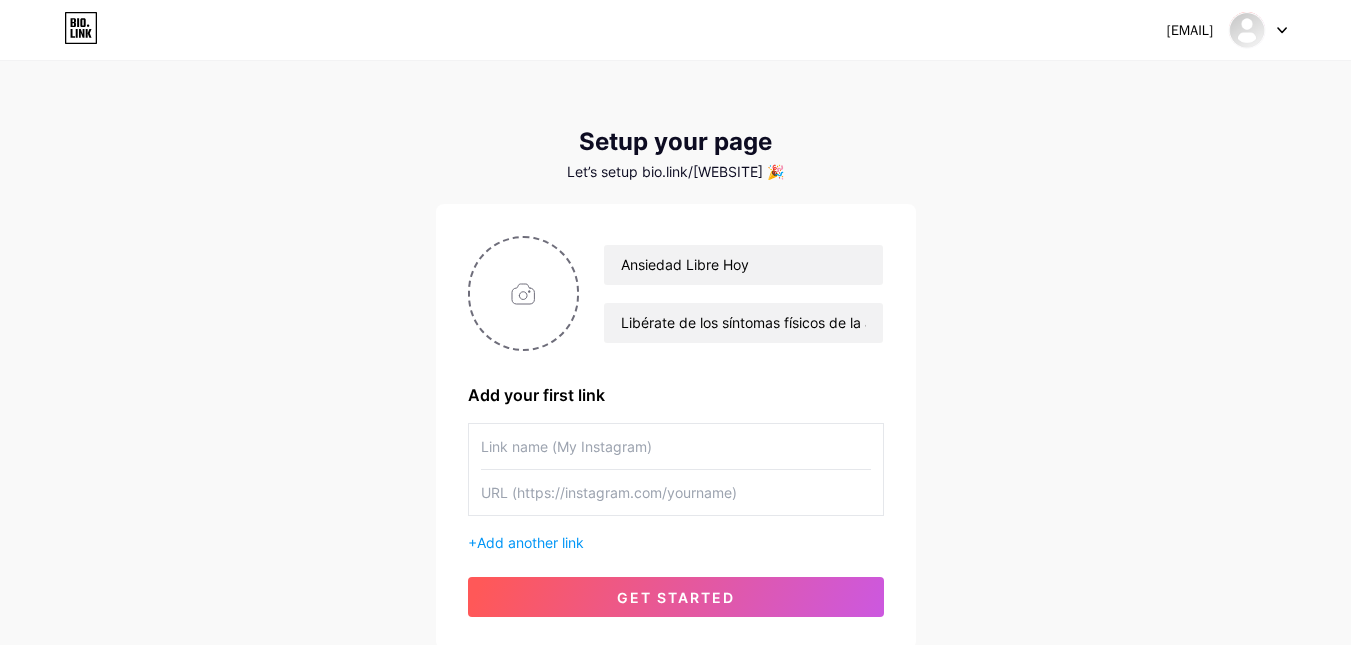 paste on "👉 Quiero eliminar los síntomas de ansiedad" 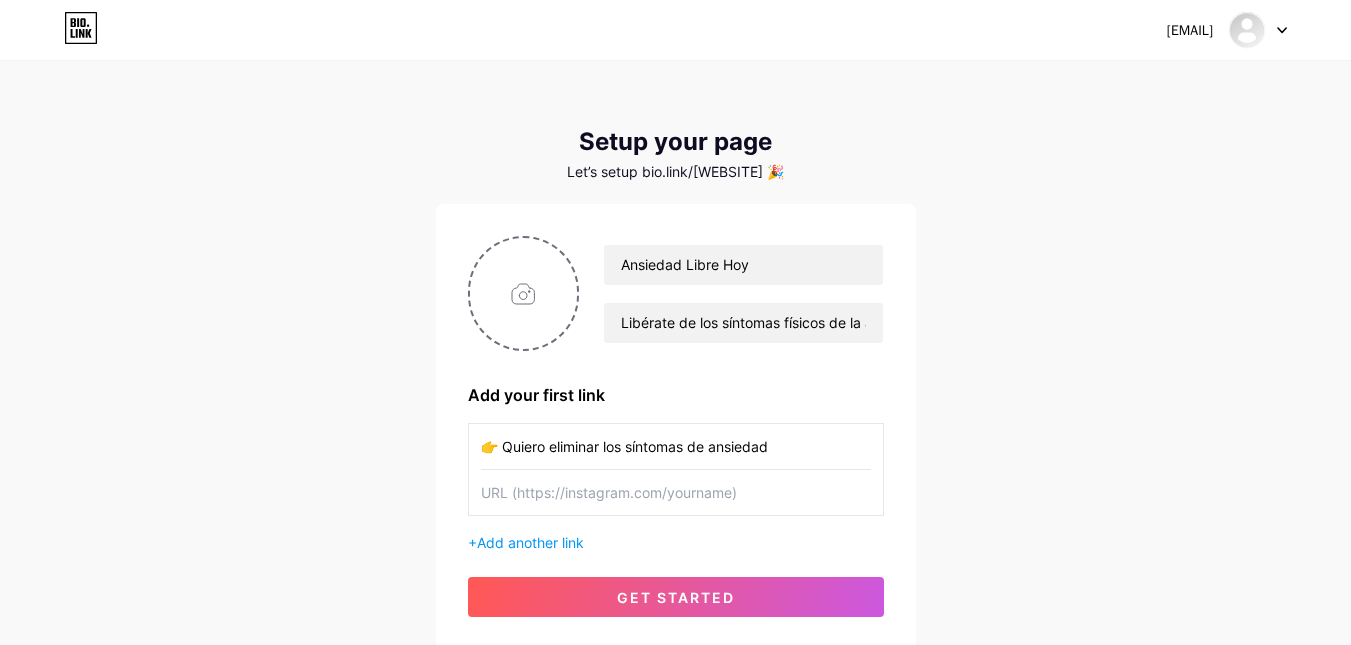 type on "👉 Quiero eliminar los síntomas de ansiedad" 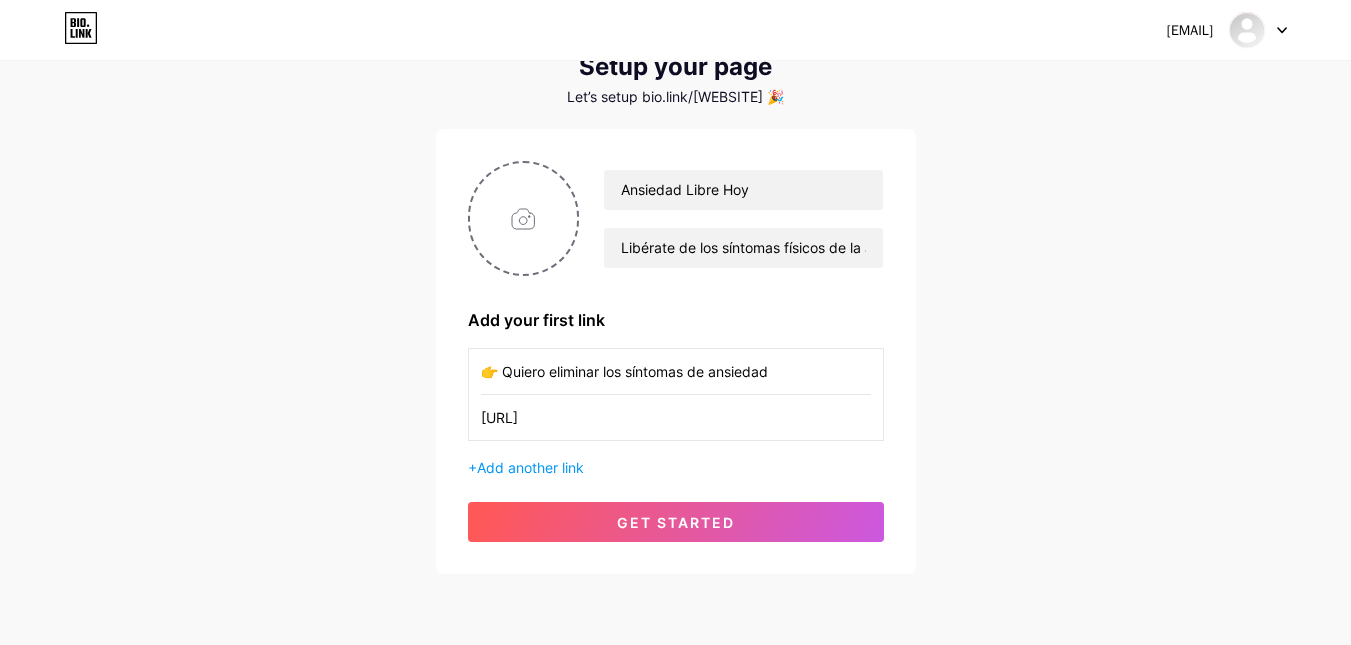 scroll, scrollTop: 82, scrollLeft: 0, axis: vertical 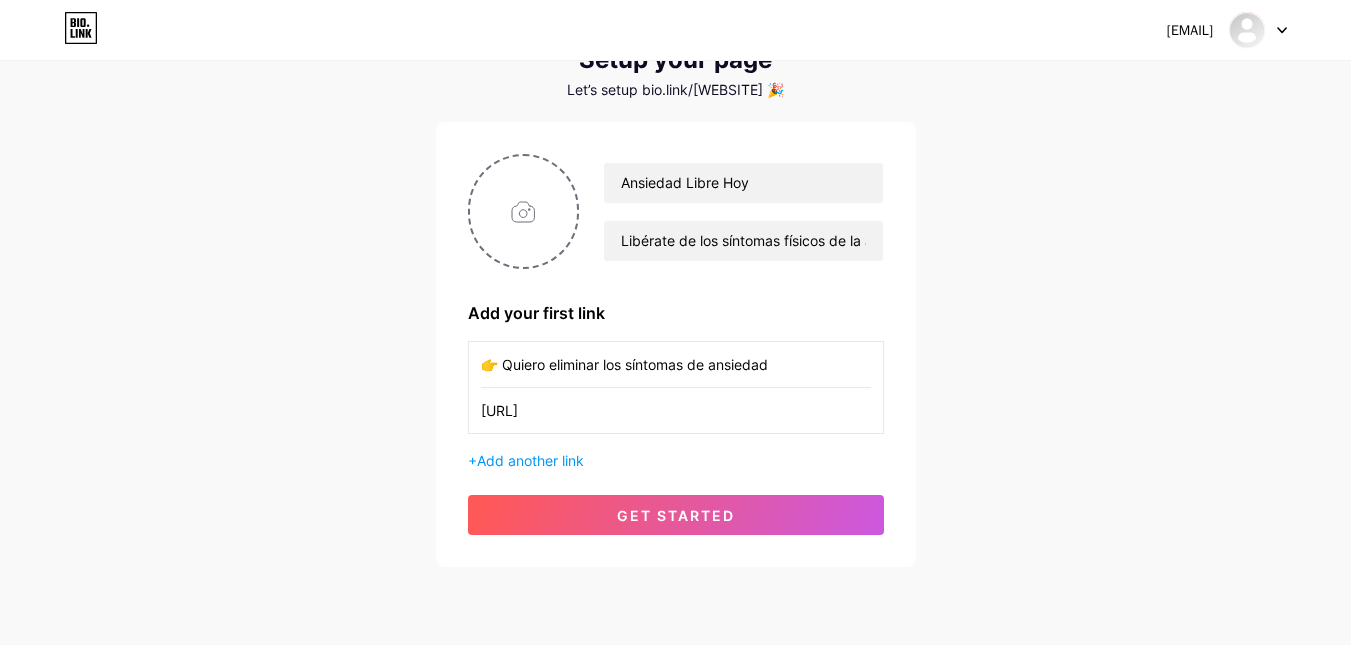type on "[URL]" 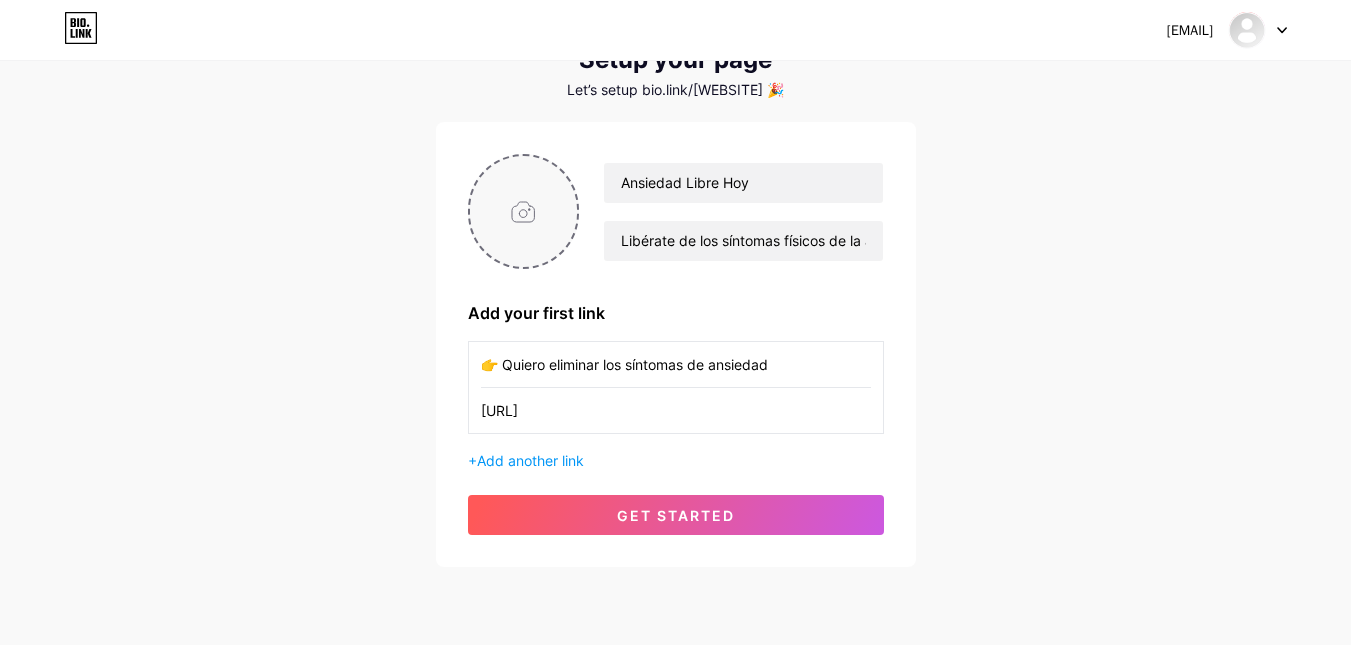 click at bounding box center (524, 211) 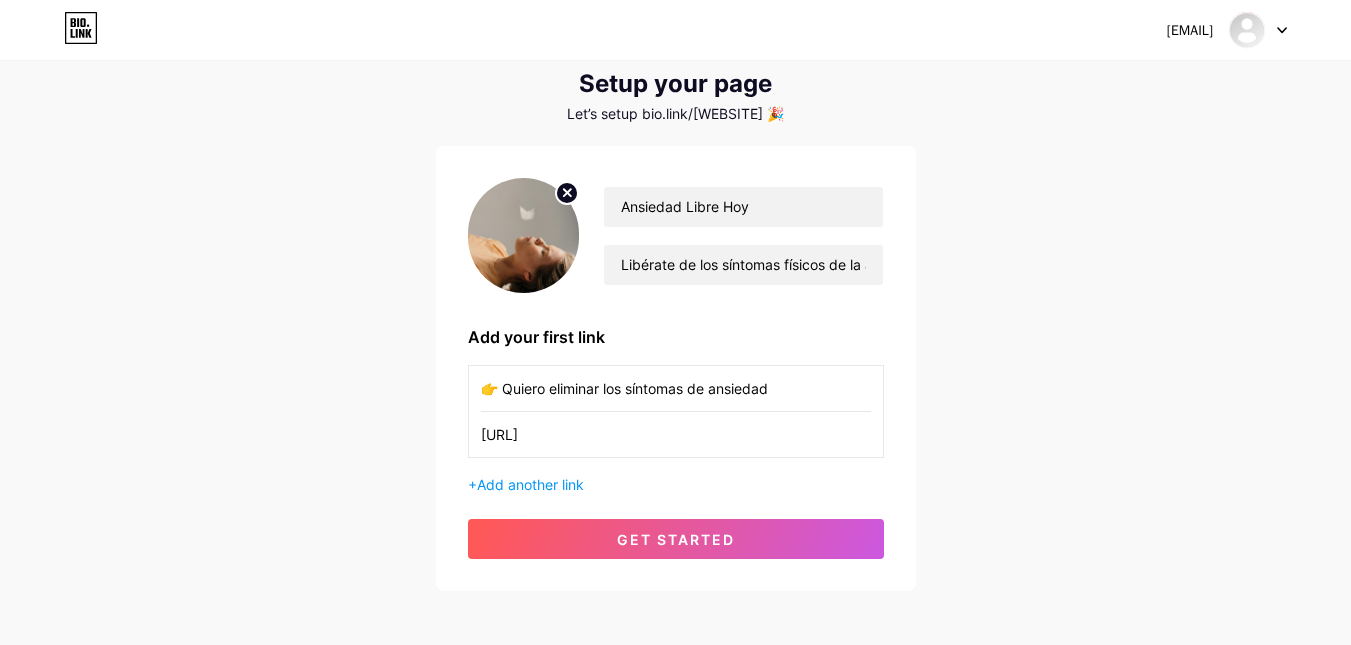scroll, scrollTop: 55, scrollLeft: 0, axis: vertical 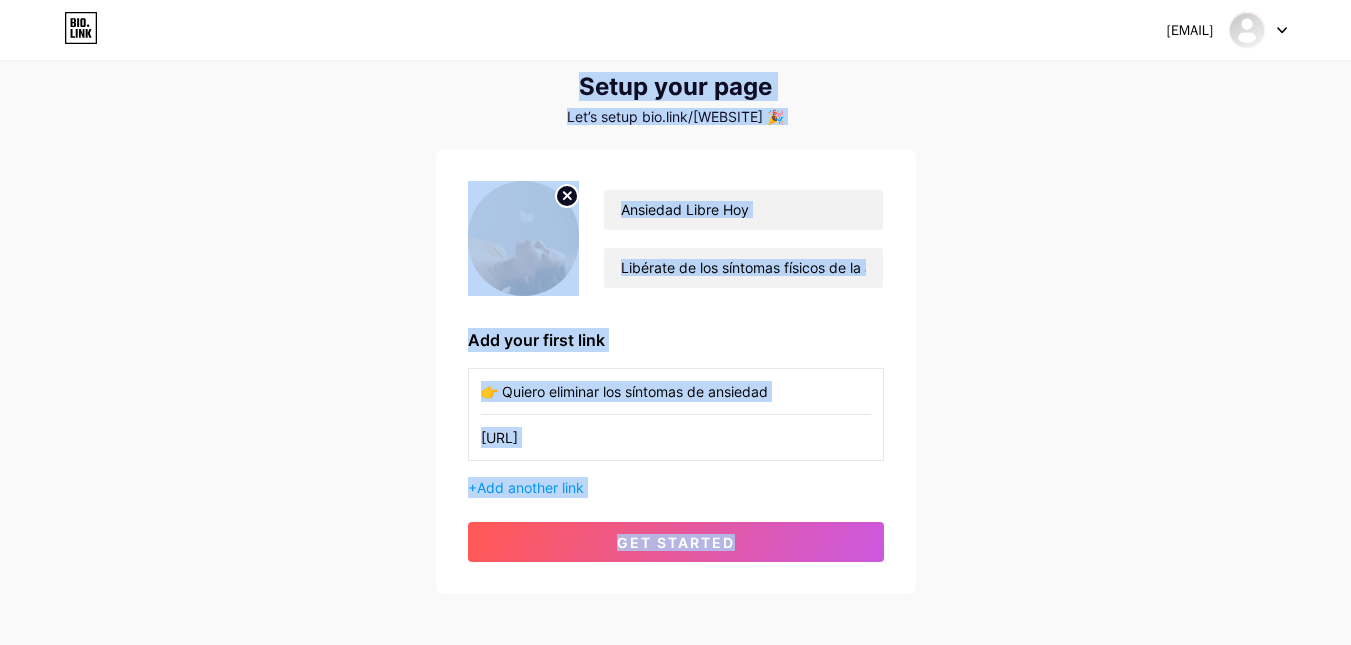 drag, startPoint x: 377, startPoint y: 86, endPoint x: 1205, endPoint y: 579, distance: 963.65607 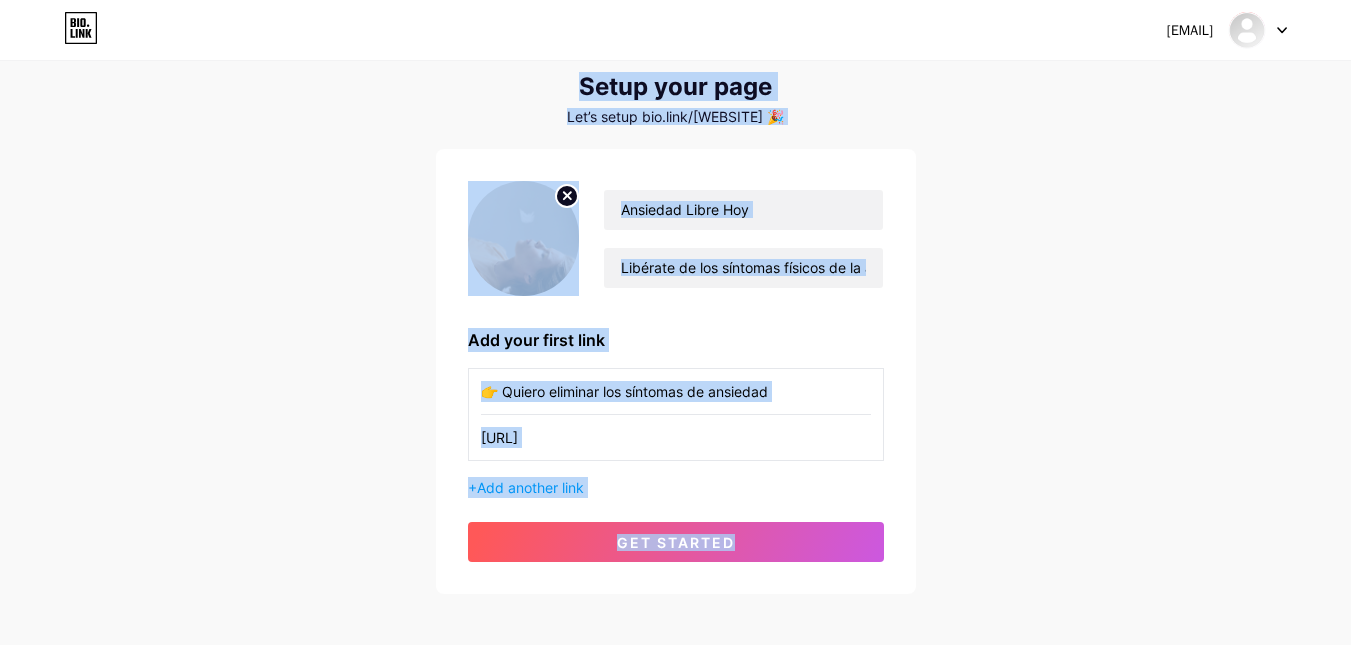 click on "[EMAIL] Dashboard Logout Setup your page Let’s setup bio.link/[WEBSITE] 🎉 Ansiedad Libre Hoy Libérate de los síntomas físicos de la ansiedad. Método sin medicinas. Empieza hoy. Add your first link 👉 Quiero eliminar los síntomas de ansiedad https://go.hotmart.com/A101190396P + Add another link get started" at bounding box center (675, 301) 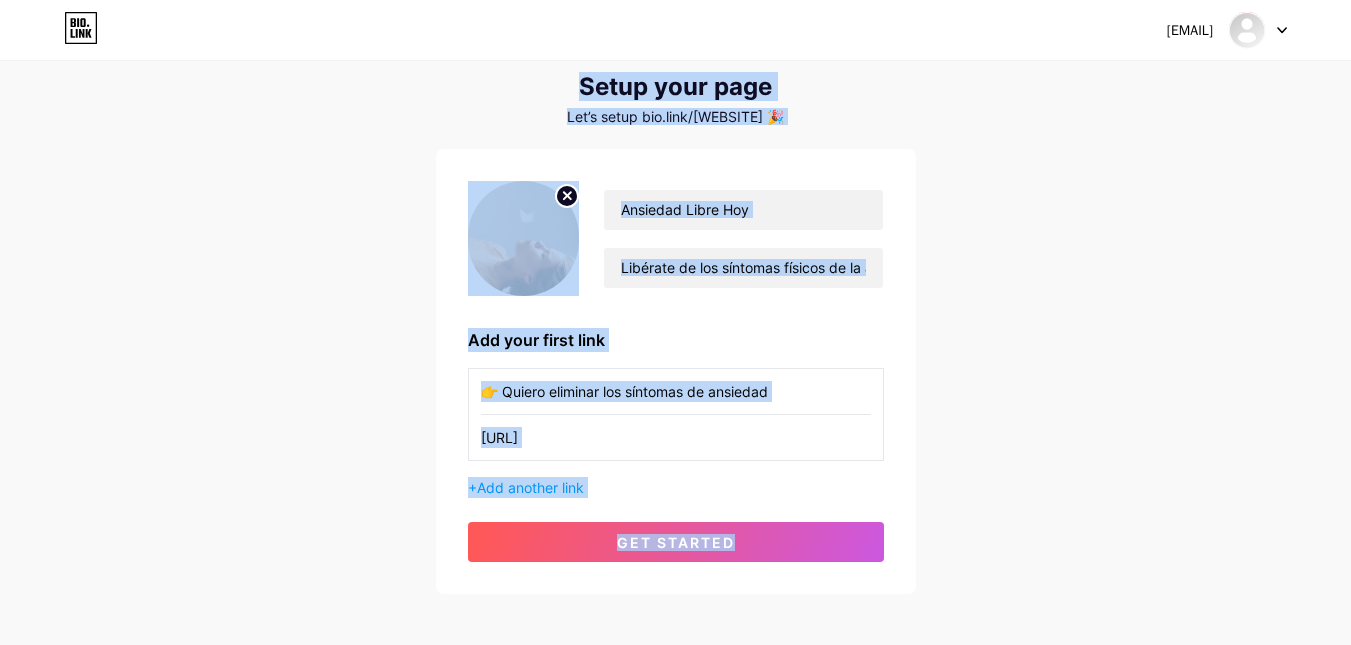 copy on "Setup your page Let’s setup bio.link/[WEBSITE] 🎉 Add your first link + Add another link get started" 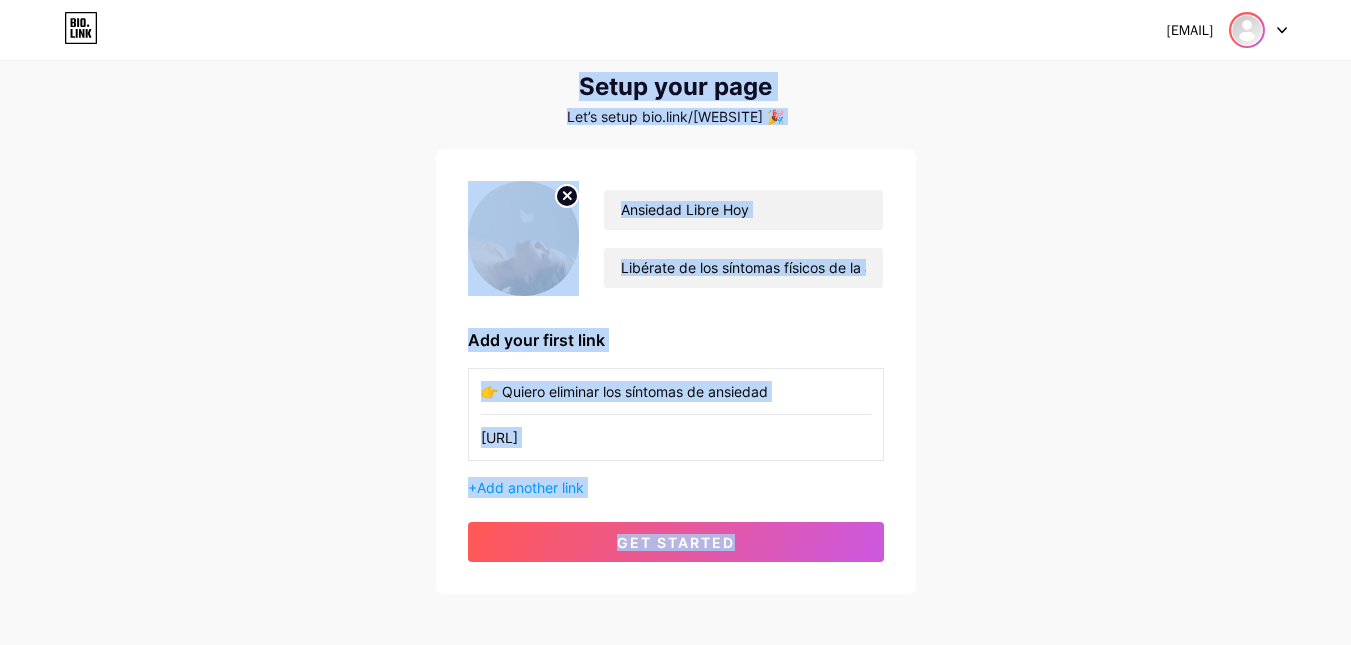 click at bounding box center (1247, 30) 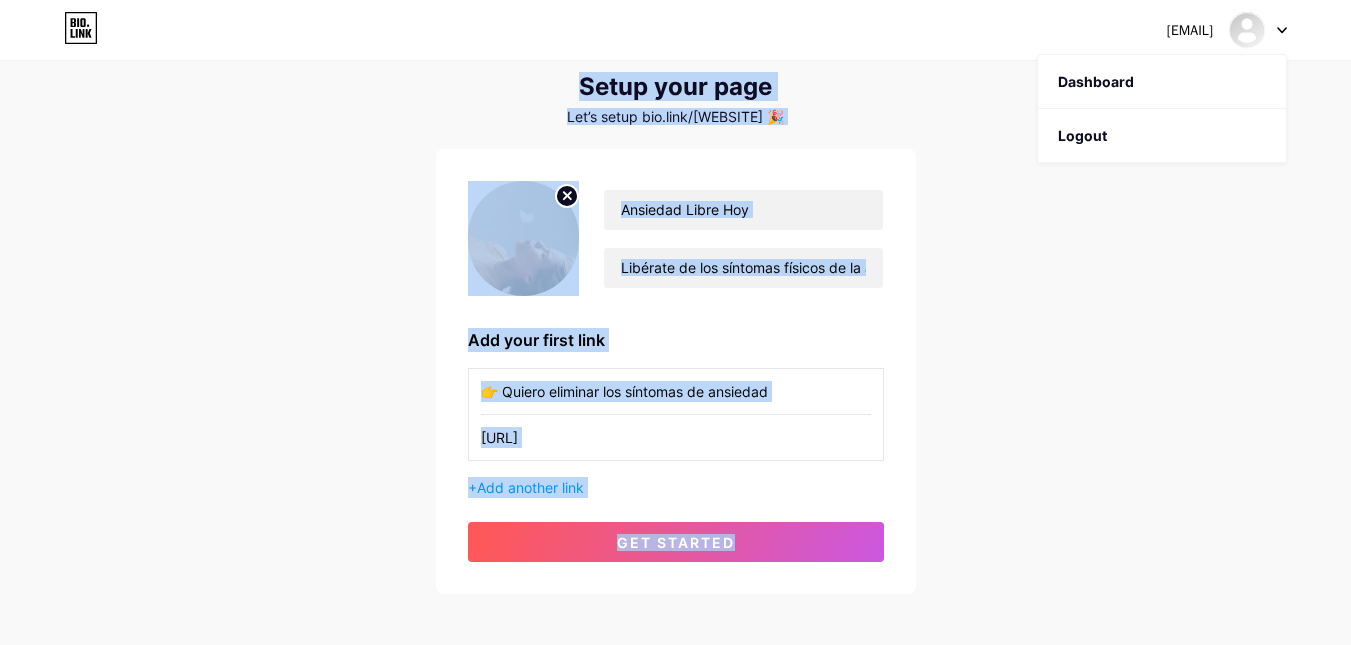 click at bounding box center [1258, 30] 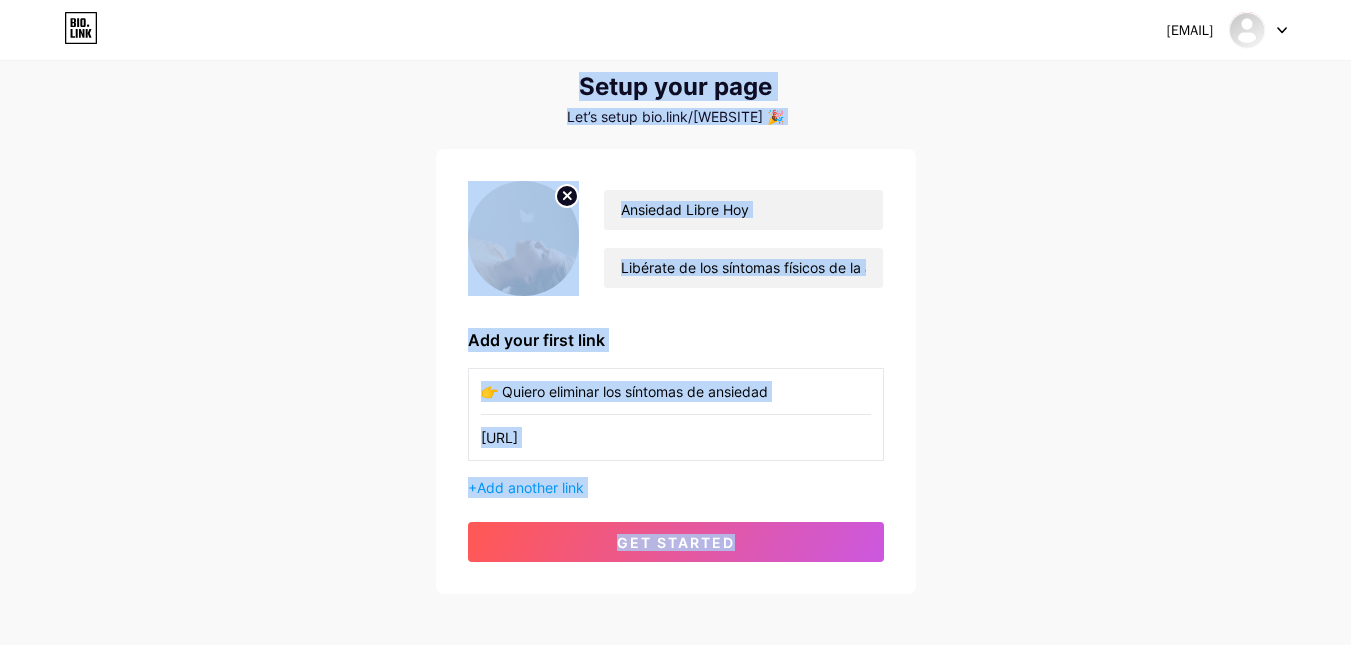 click at bounding box center (1258, 30) 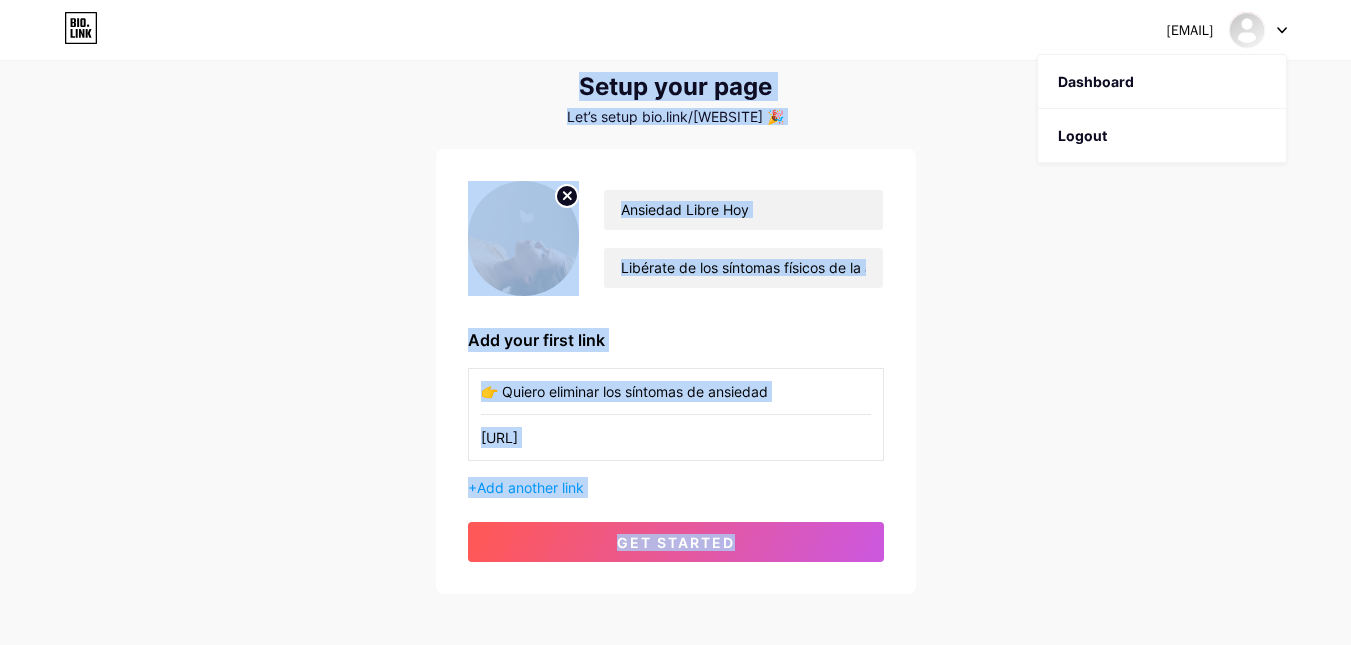click at bounding box center (1258, 30) 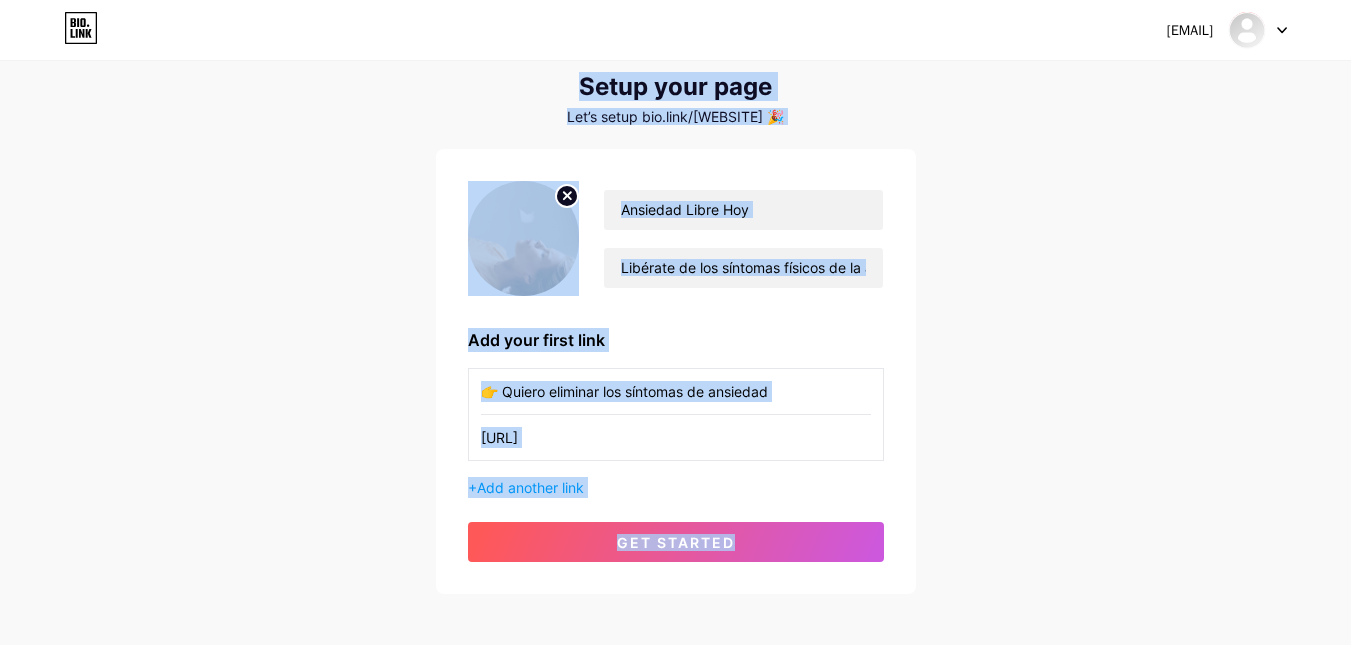 click at bounding box center [1258, 30] 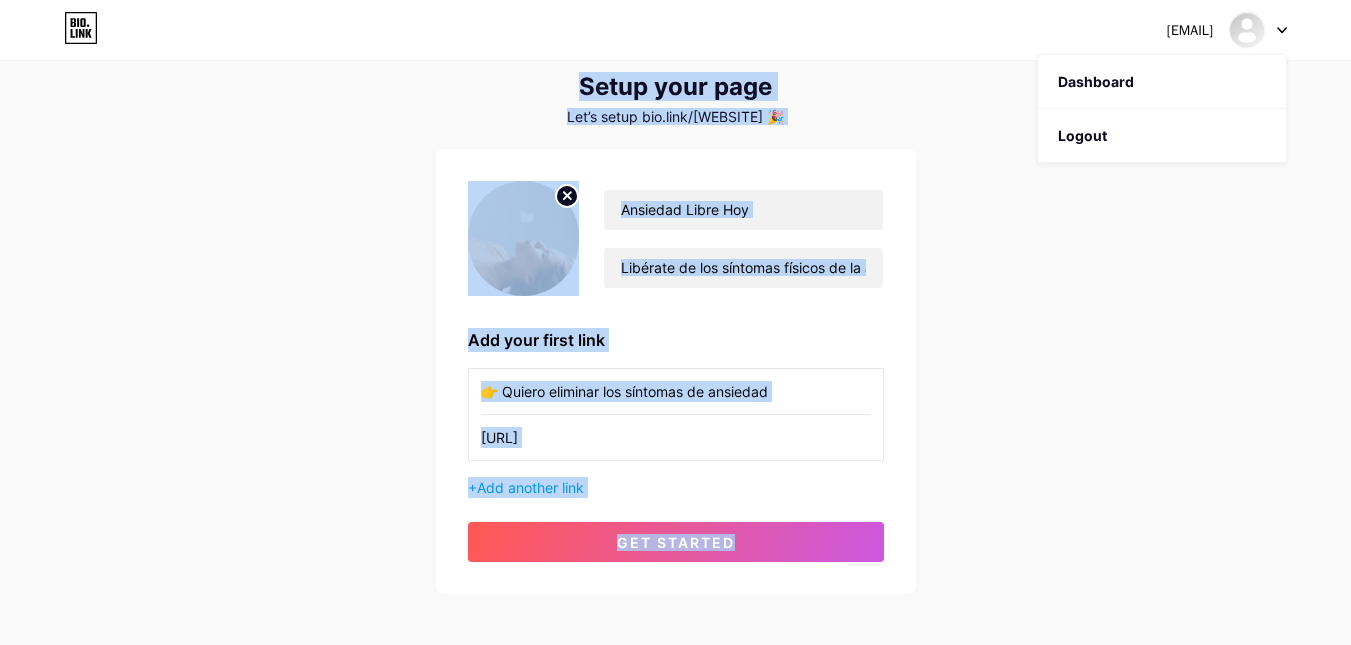 click on "[EMAIL] Dashboard Logout Setup your page Let’s setup bio.link/[WEBSITE] 🎉 Ansiedad Libre Hoy Libérate de los síntomas físicos de la ansiedad. Método sin medicinas. Empieza hoy. Add your first link 👉 Quiero eliminar los síntomas de ansiedad https://go.hotmart.com/A101190396P + Add another link get started" at bounding box center (675, 301) 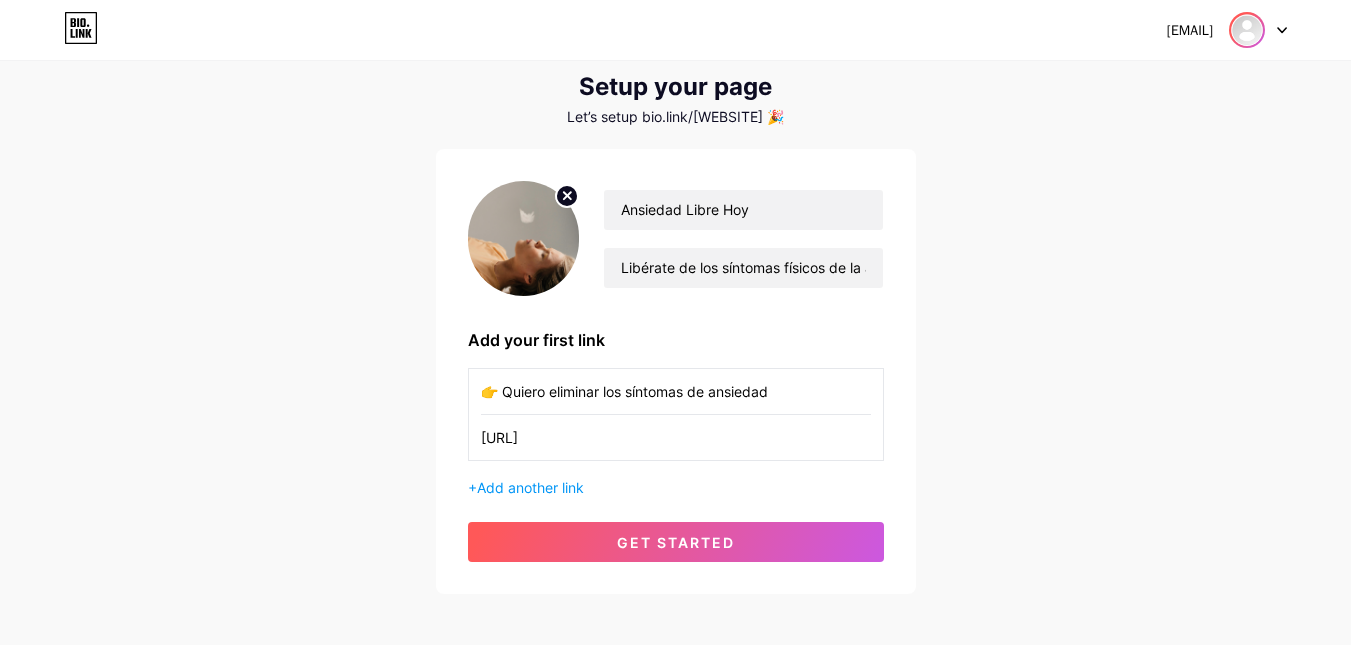 click at bounding box center [1247, 30] 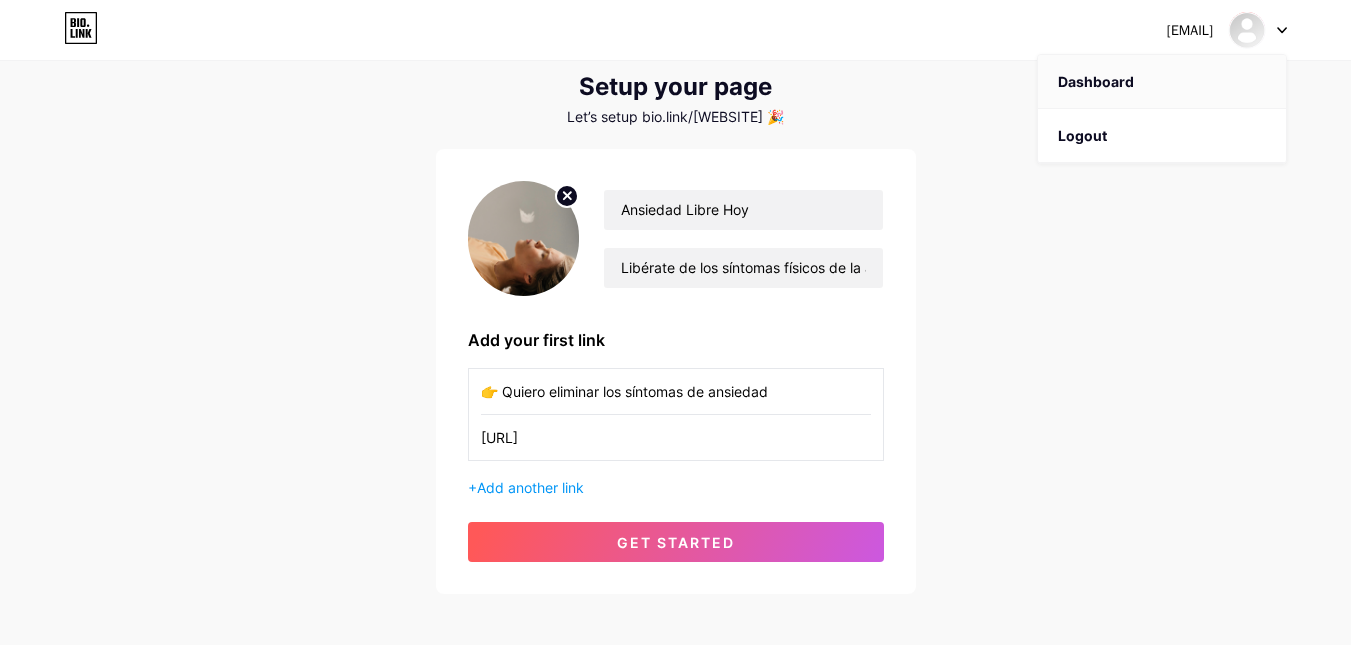 click on "Dashboard" at bounding box center [1162, 82] 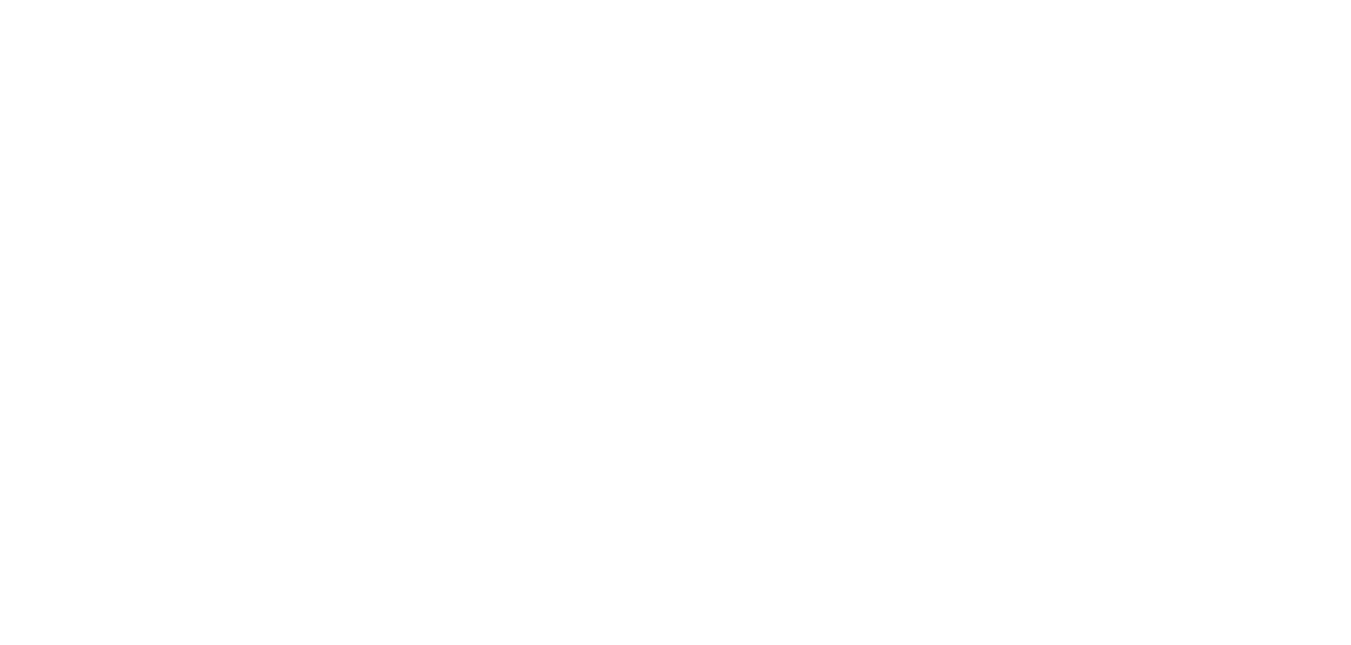 scroll, scrollTop: 0, scrollLeft: 0, axis: both 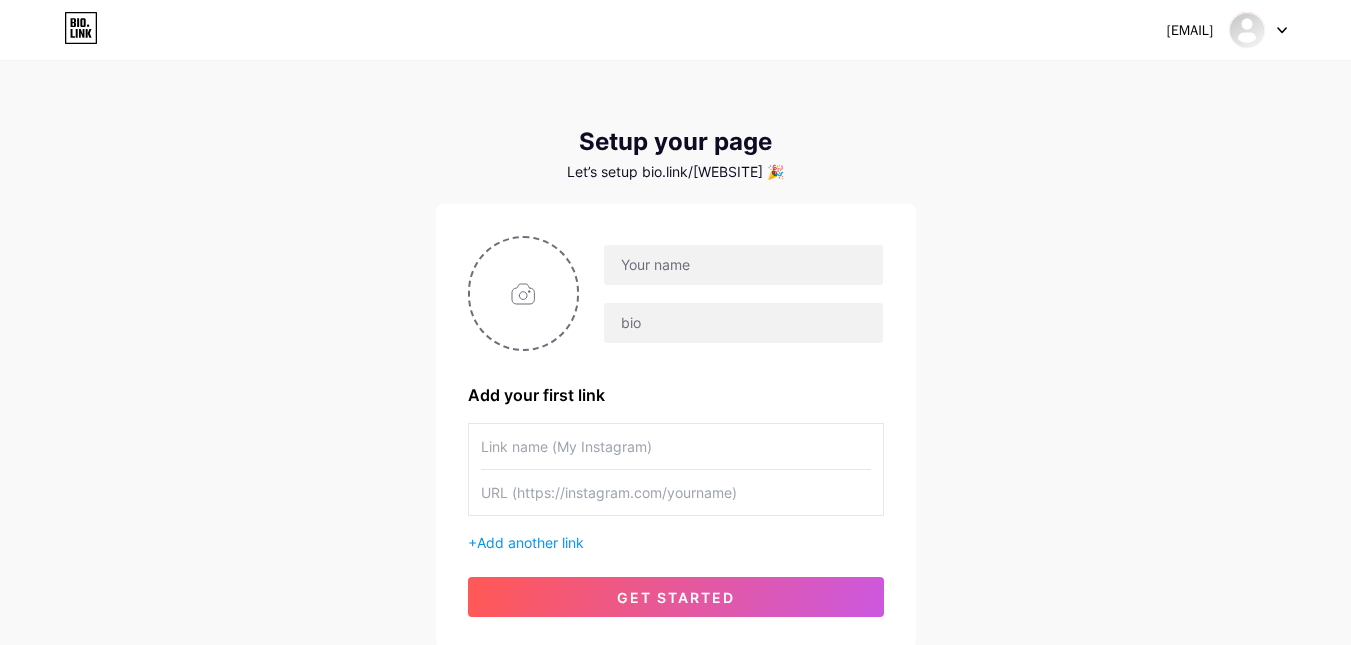 click on "[EMAIL]" at bounding box center (1190, 30) 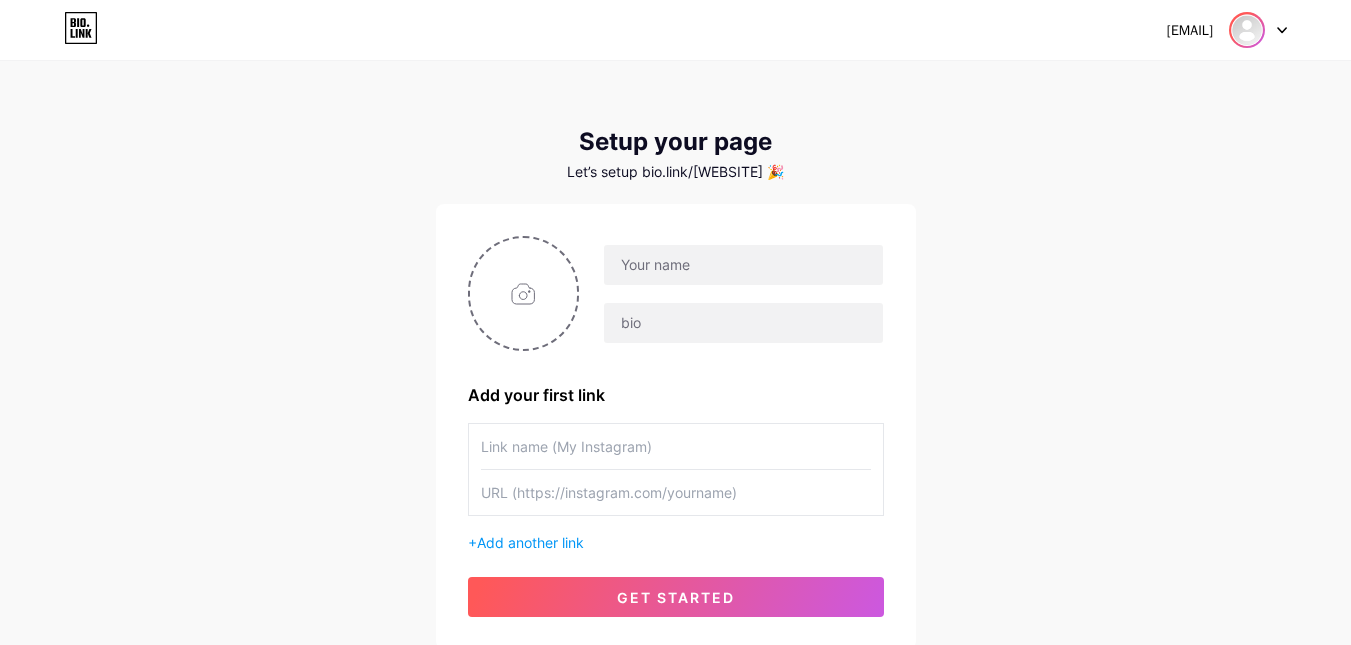 click at bounding box center [1247, 30] 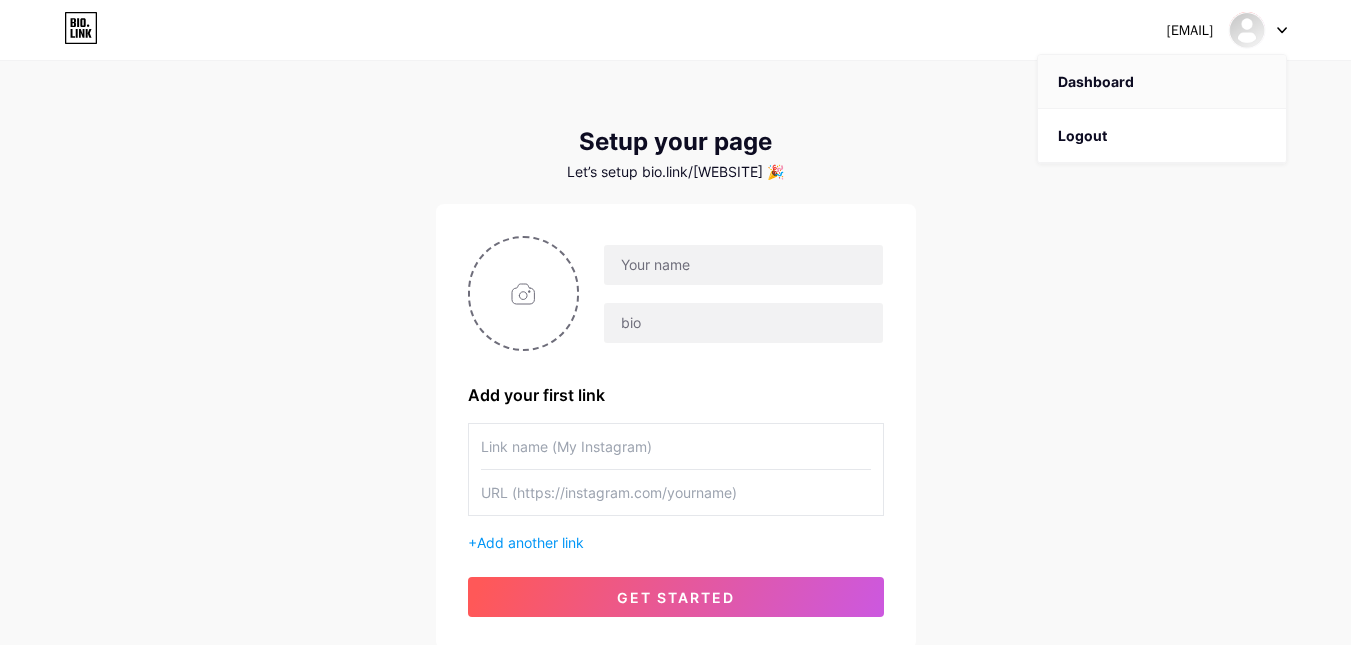 click on "Dashboard" at bounding box center (1162, 82) 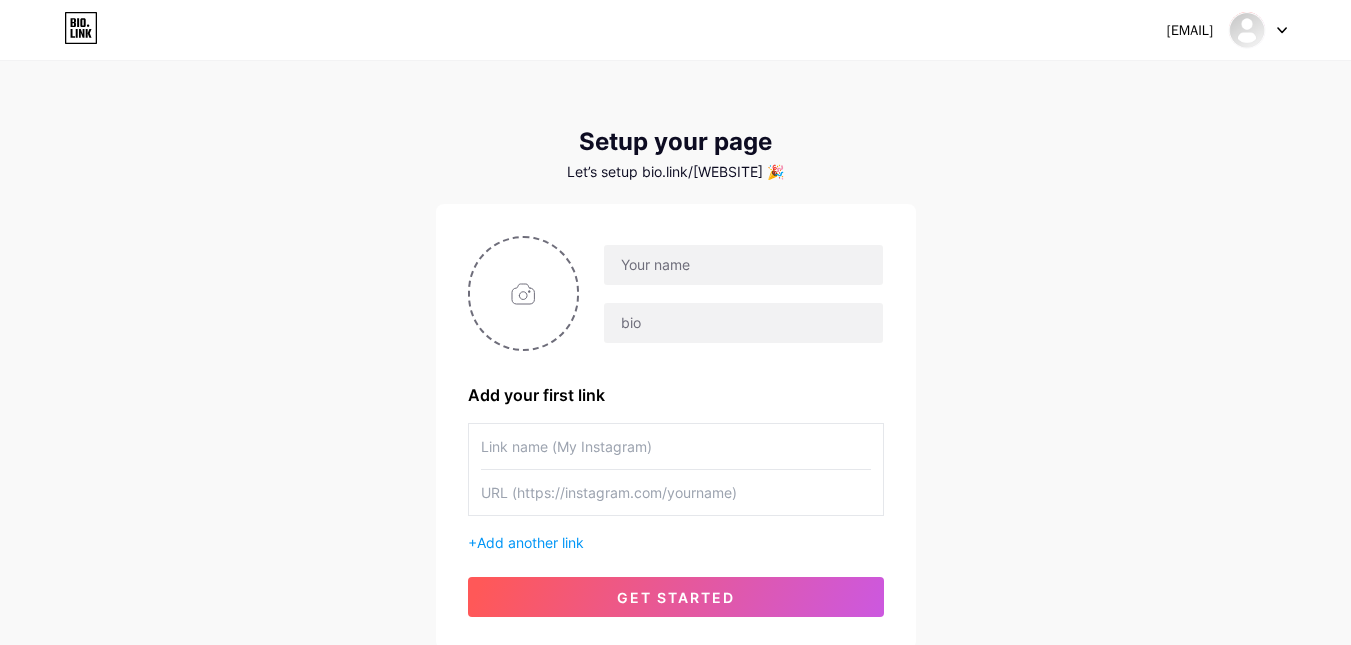 click 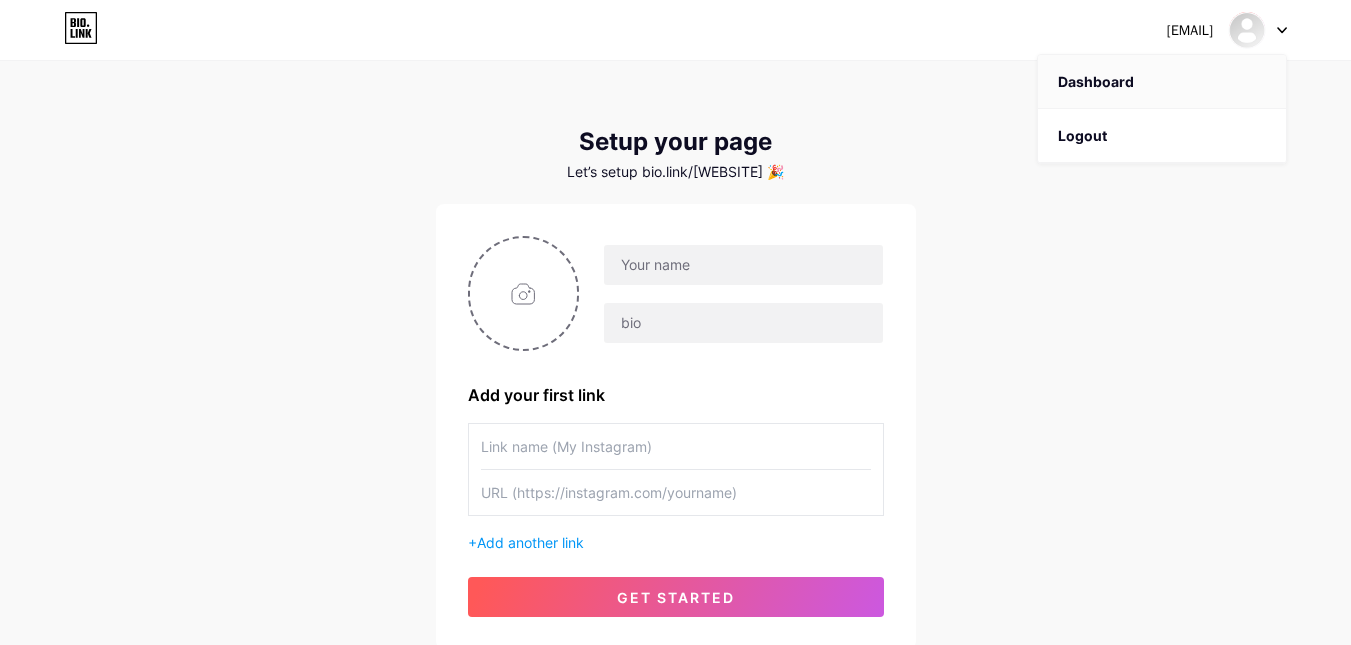 click on "Dashboard" at bounding box center (1162, 82) 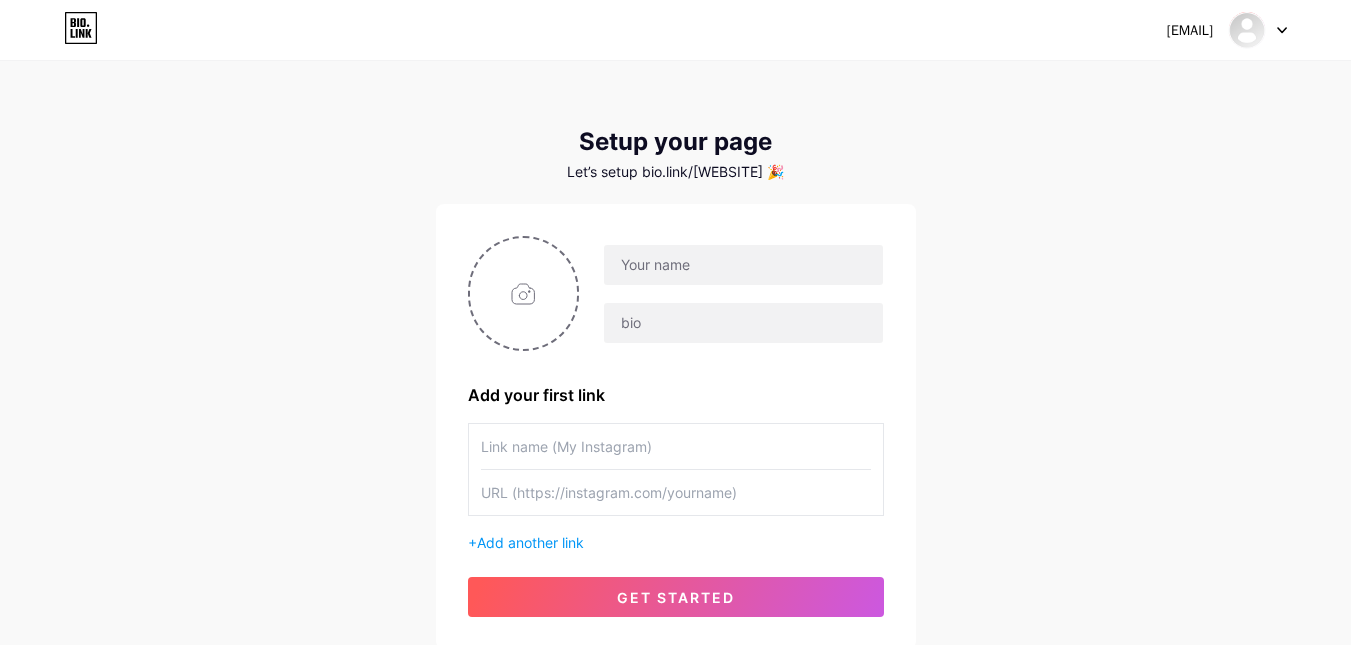 paste on "Setup your page Let’s setup bio.link/[WEBSITE] 🎉 profile pic Ansiedad Libre Hoy Libérate de los síntomas físicos de la ansiedad. Método sin medicinas. Empieza hoy. Add your first link 👉 Quiero eliminar los síntomas de ansiedad https://go.hotmart.com/A101190396P + Add another link get started" 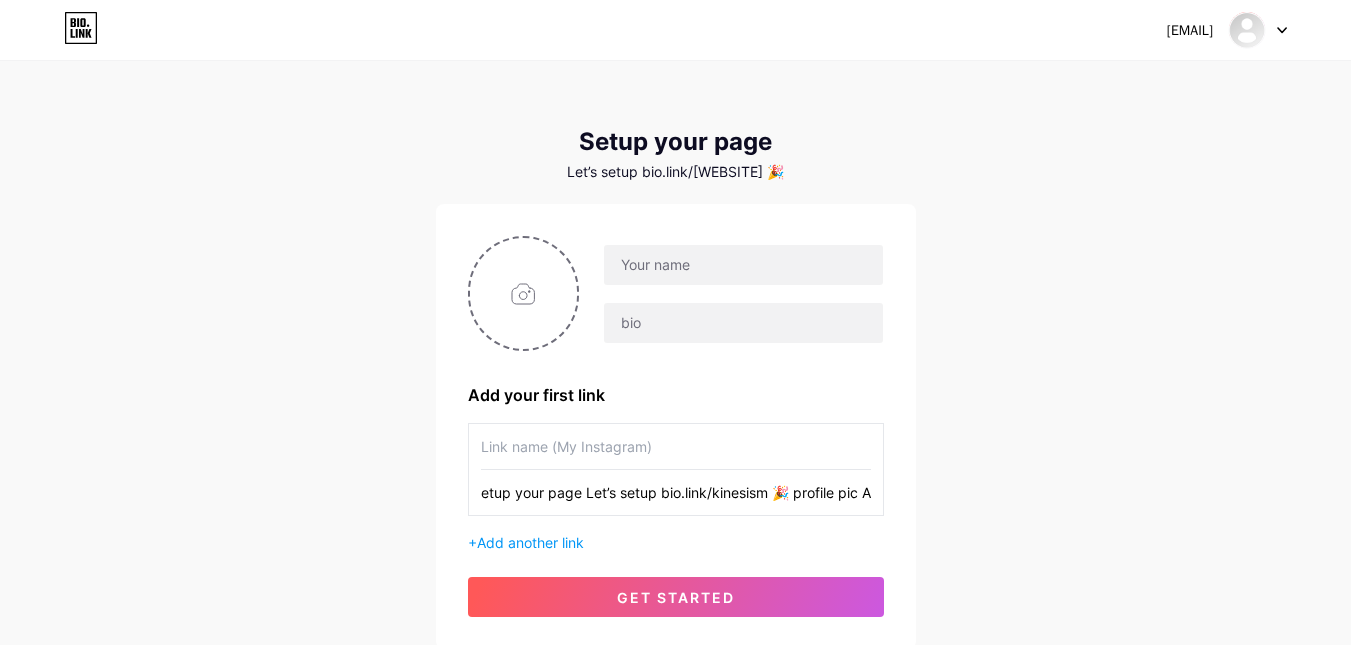scroll, scrollTop: 0, scrollLeft: 0, axis: both 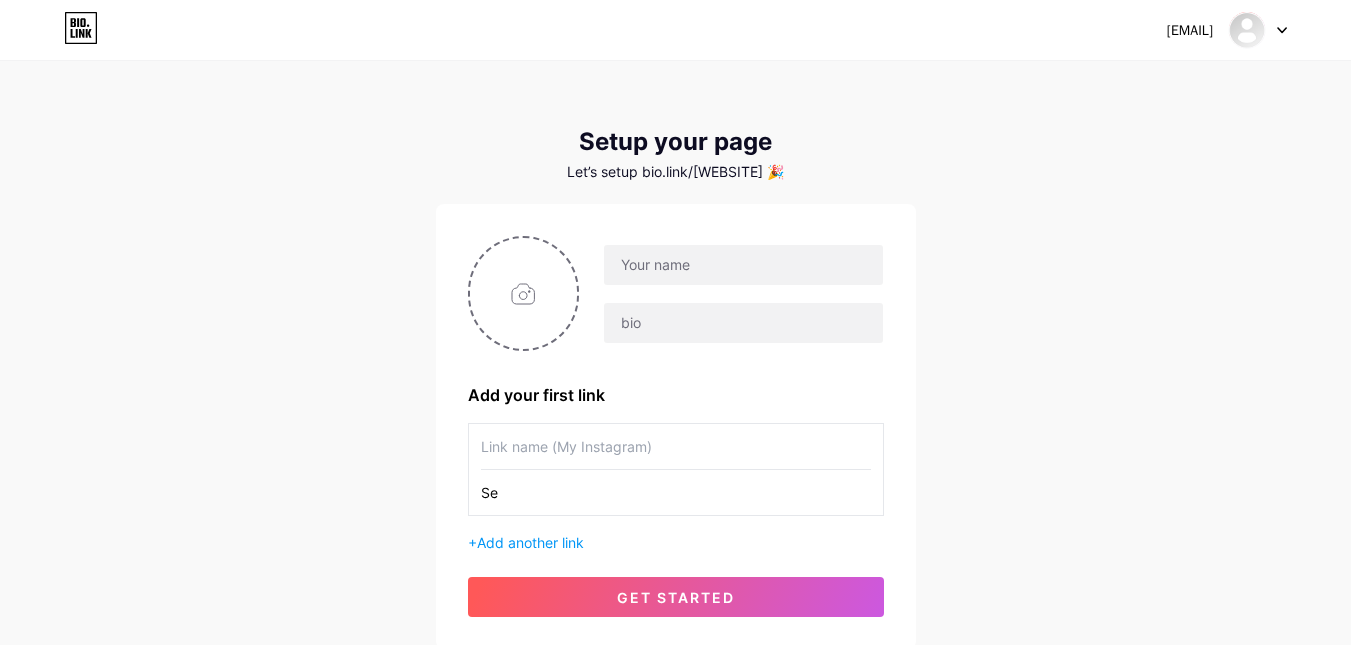type on "S" 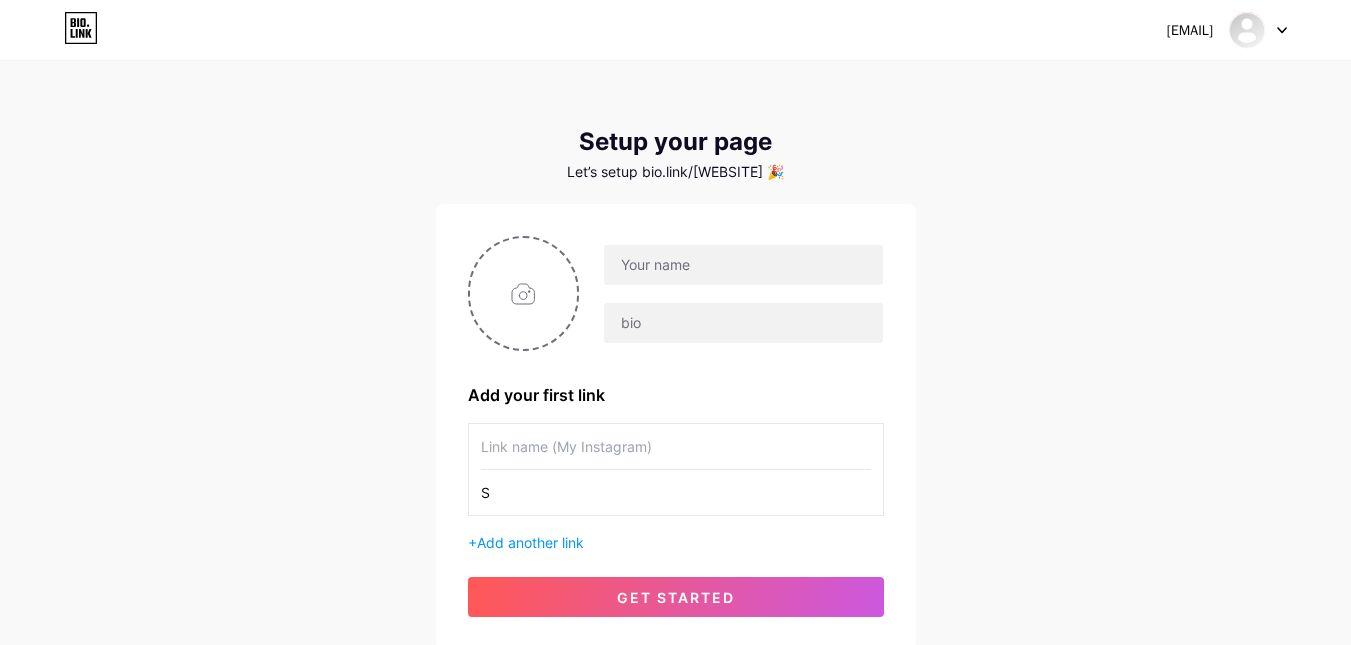 type 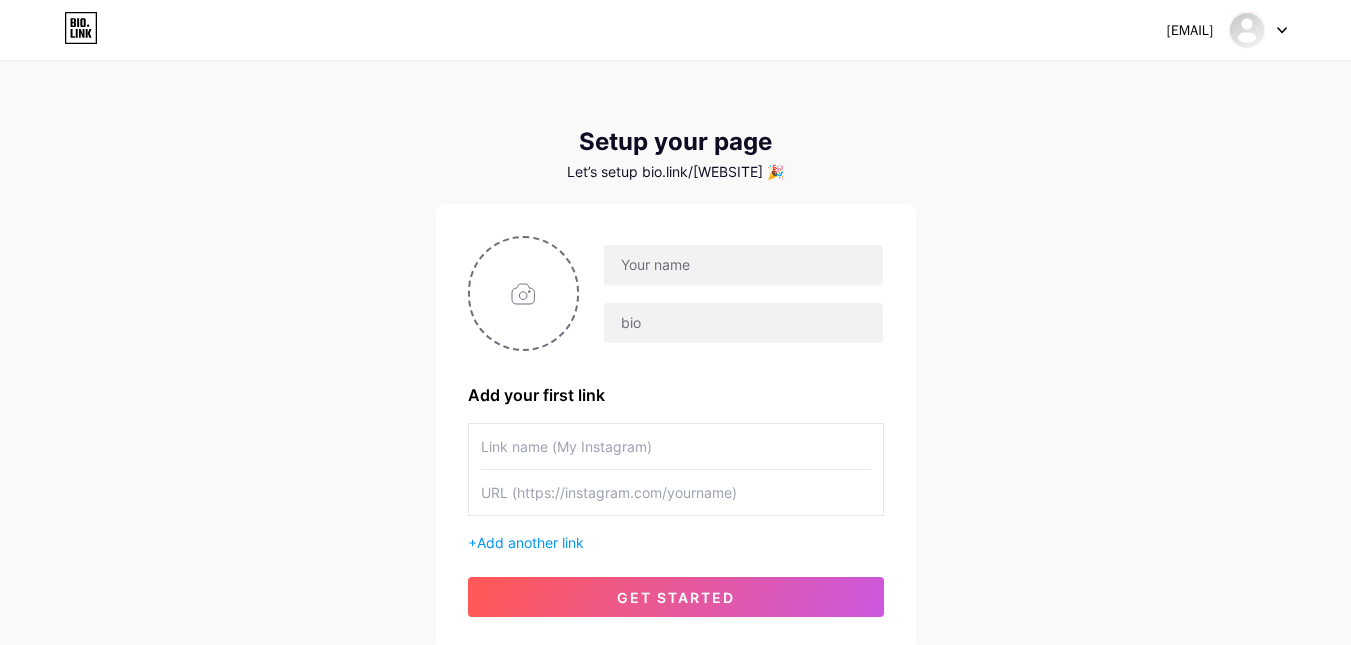 click 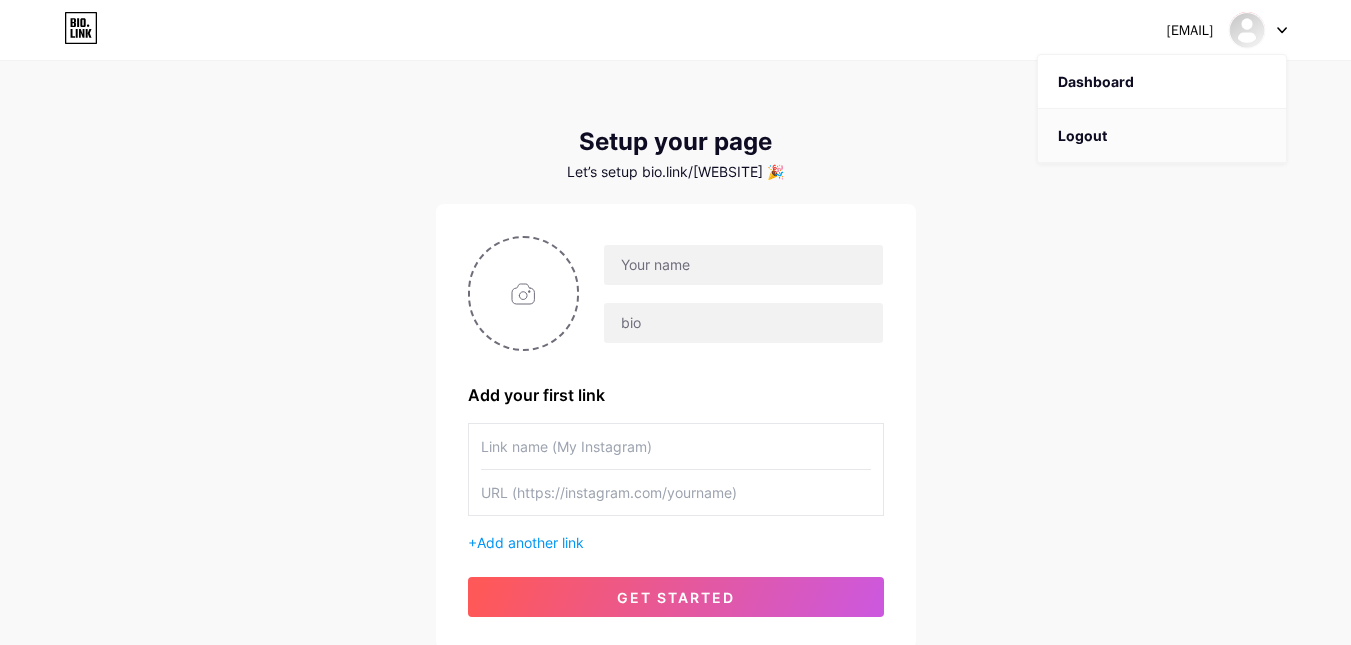 click on "Logout" at bounding box center (1162, 136) 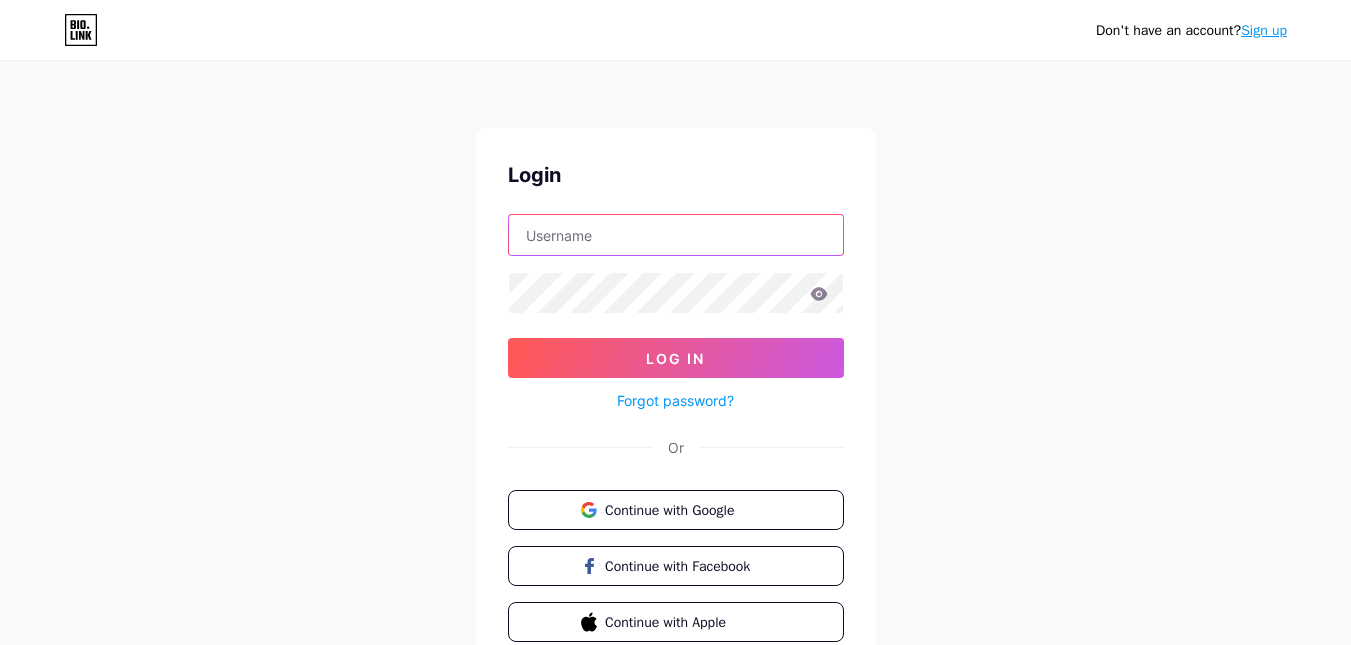 click at bounding box center [676, 235] 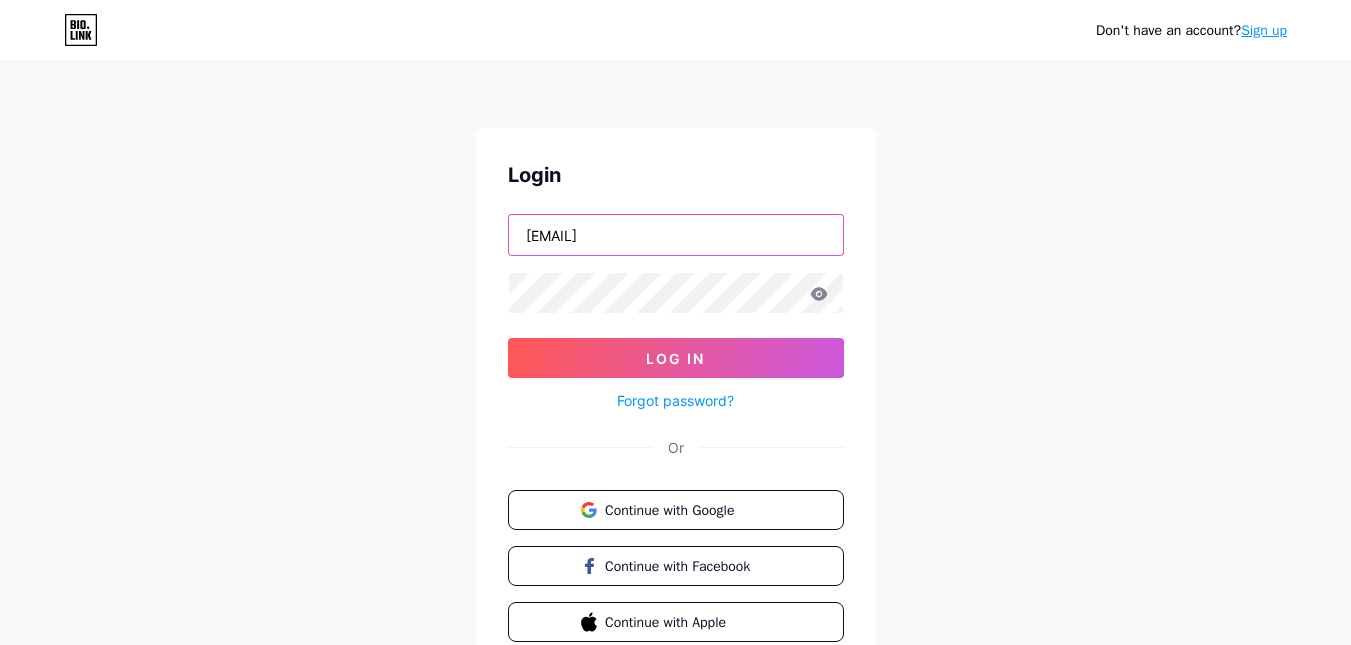 type on "[EMAIL]" 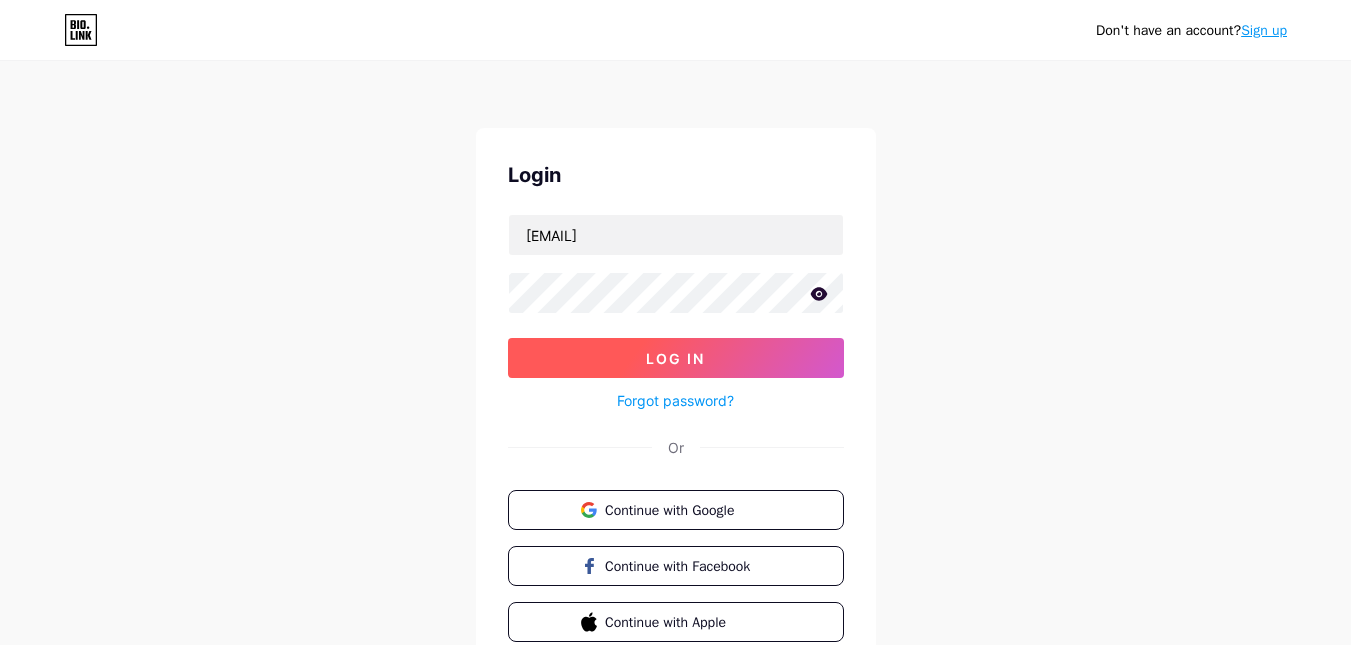 click on "Log In" at bounding box center [676, 358] 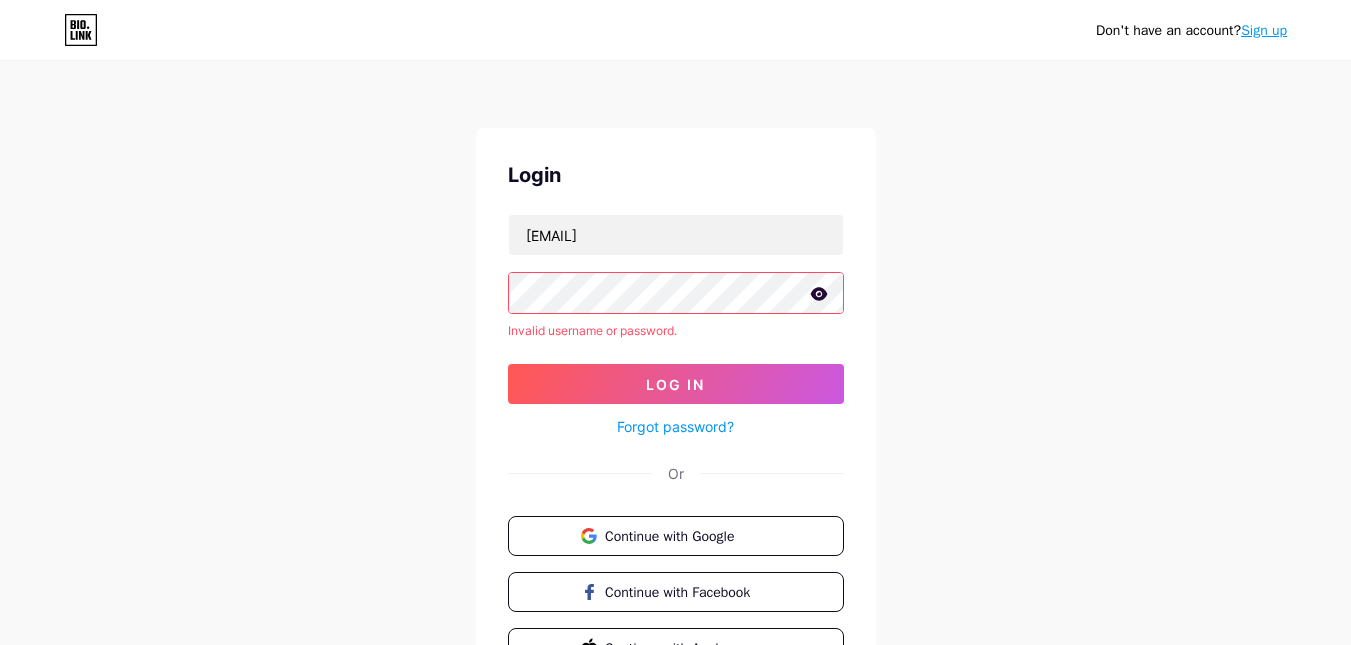 click 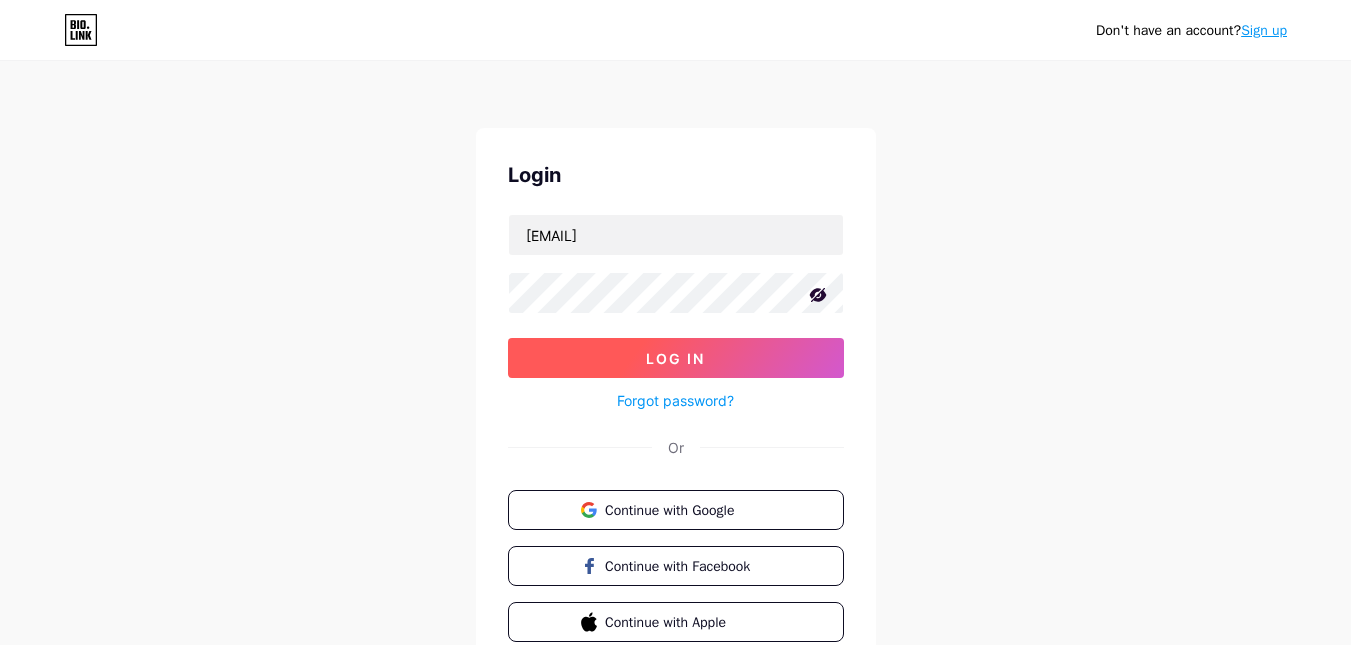 click on "Log In" at bounding box center (676, 358) 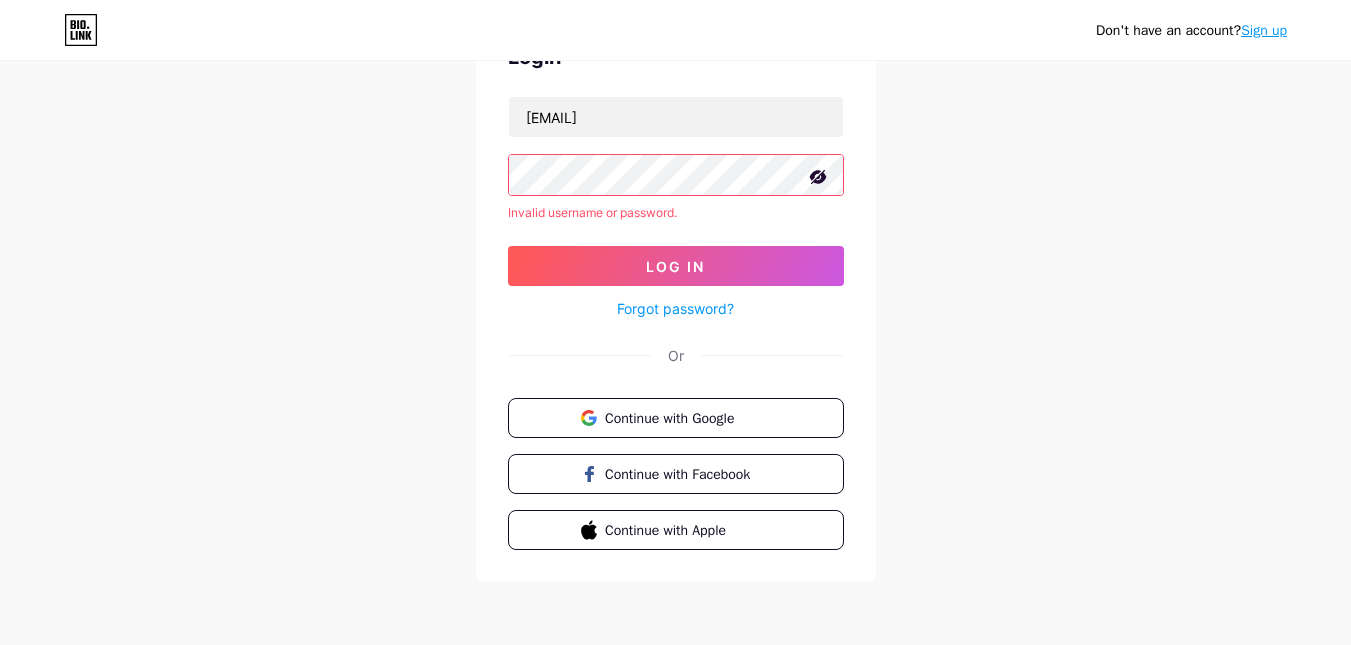 scroll, scrollTop: 15, scrollLeft: 0, axis: vertical 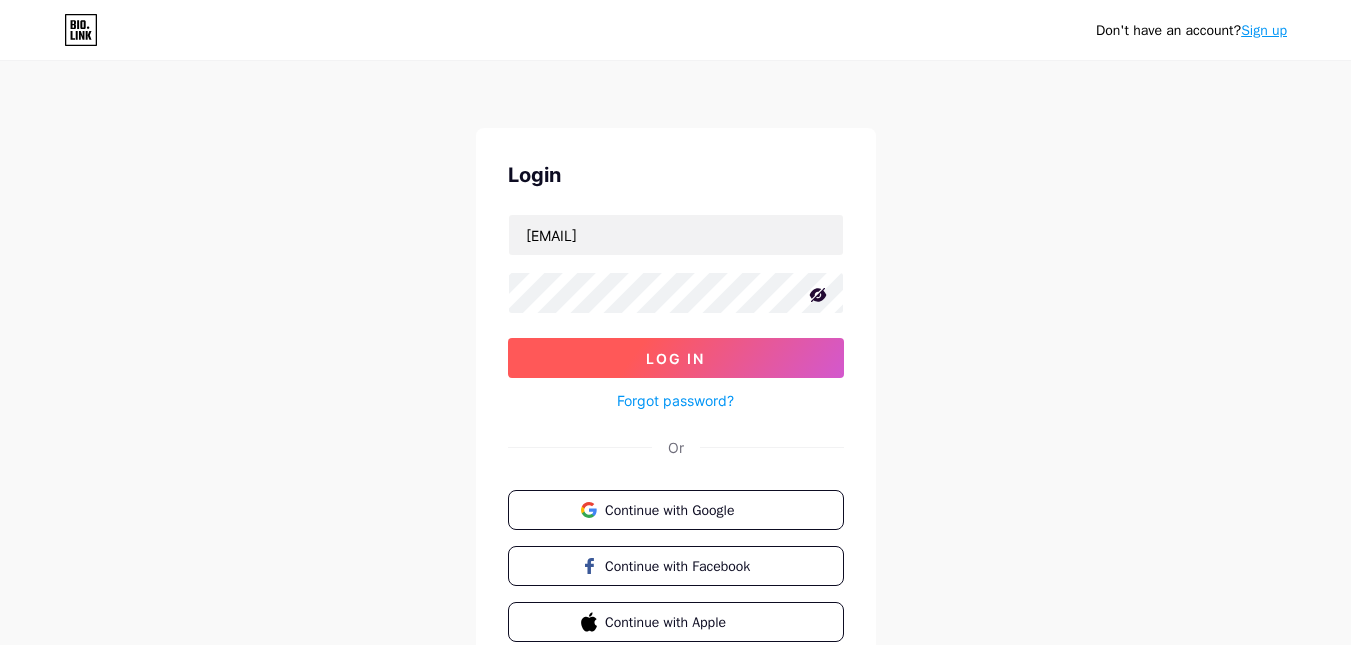 click on "Log In" at bounding box center [676, 358] 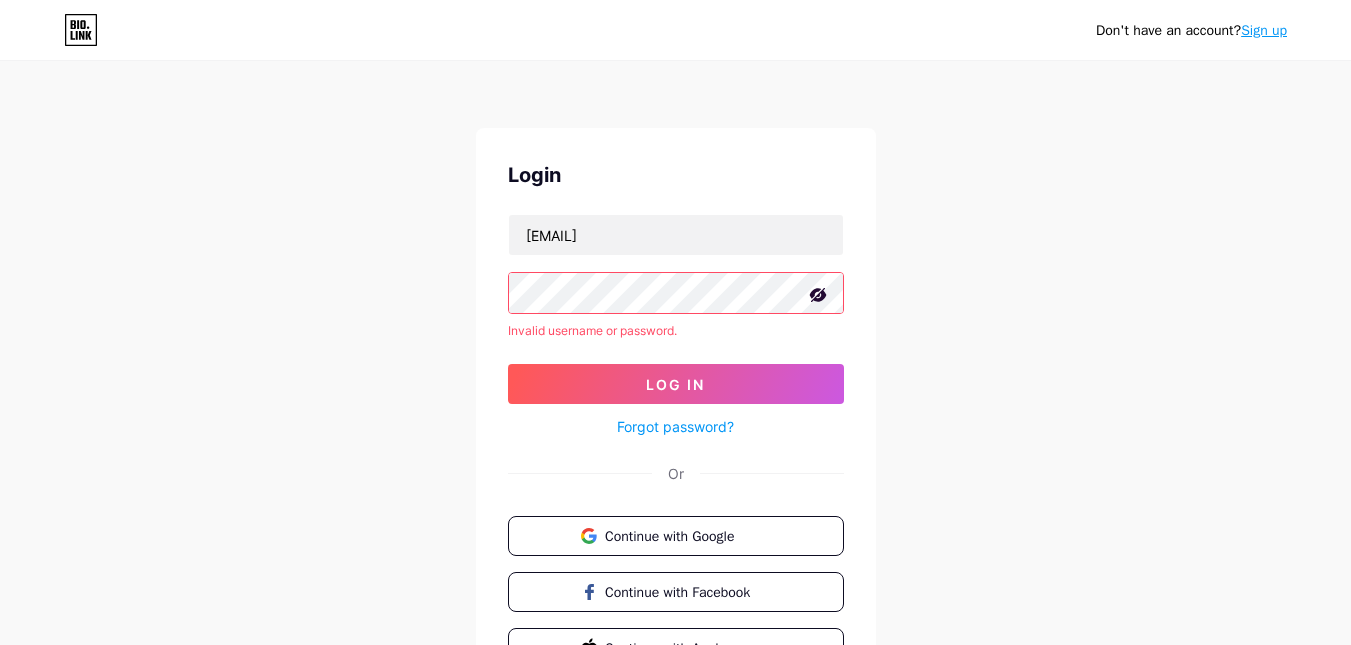 click on "Sign up" at bounding box center [1264, 30] 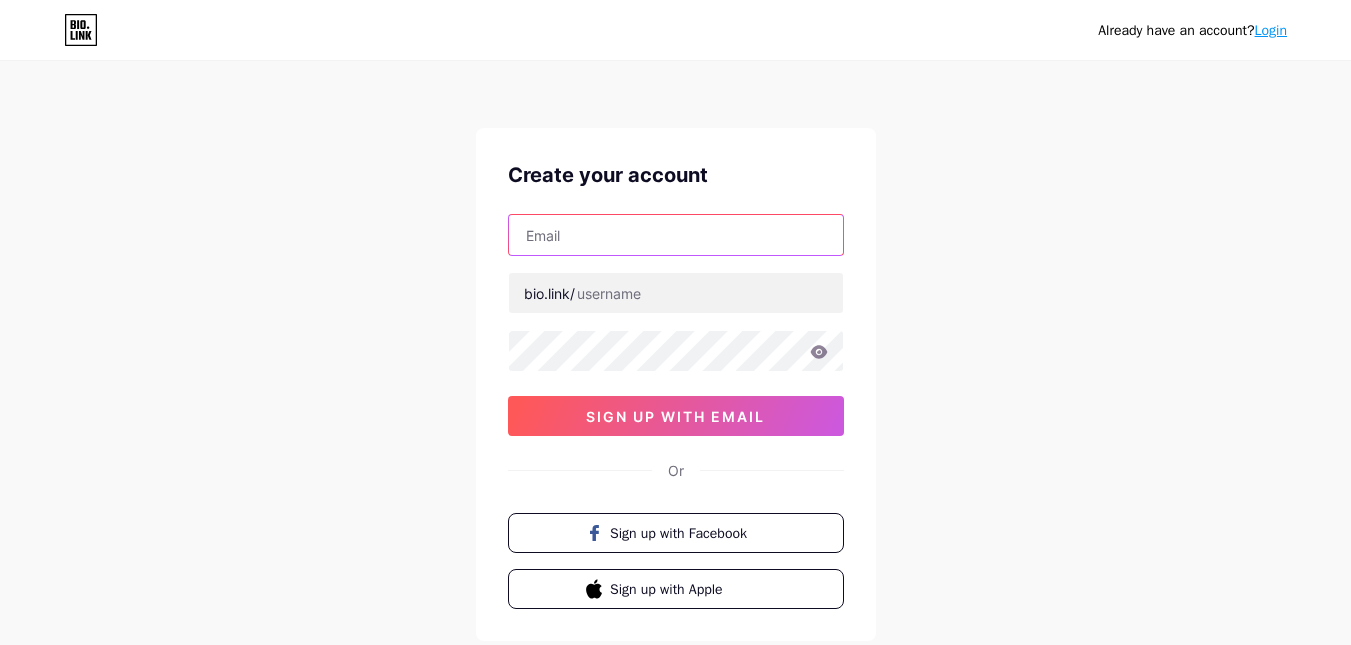 click at bounding box center (676, 235) 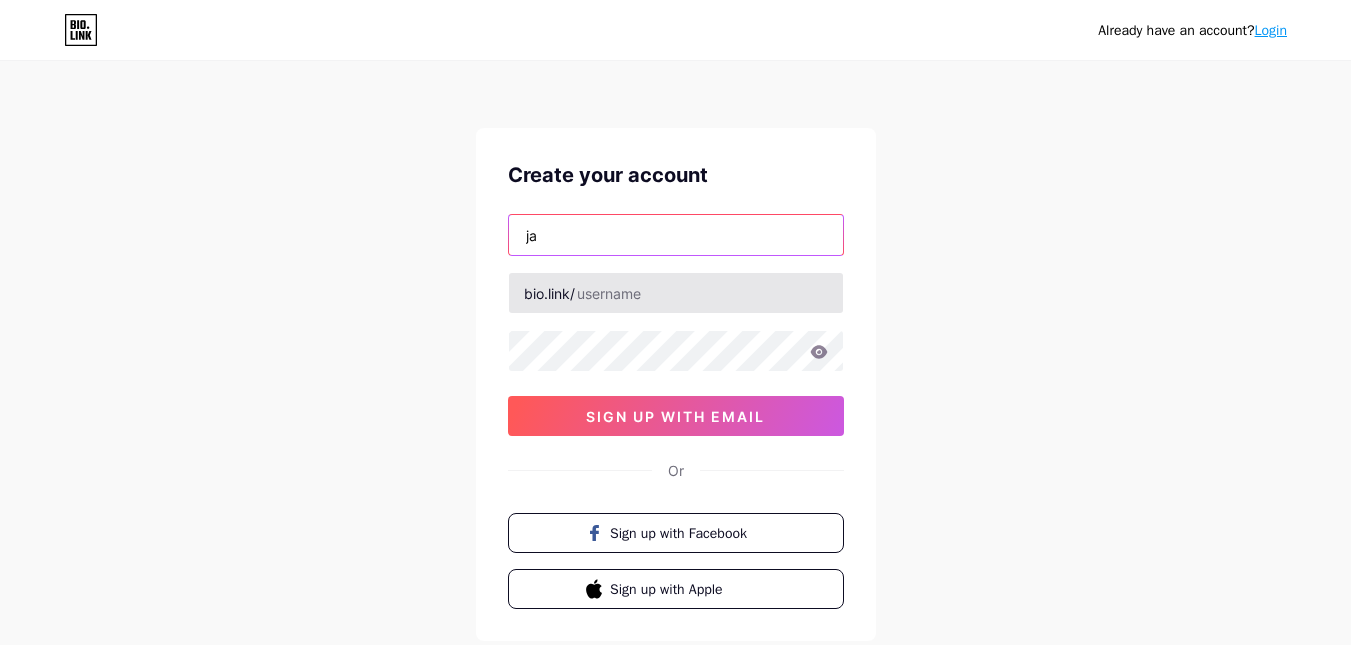 type on "[EMAIL]" 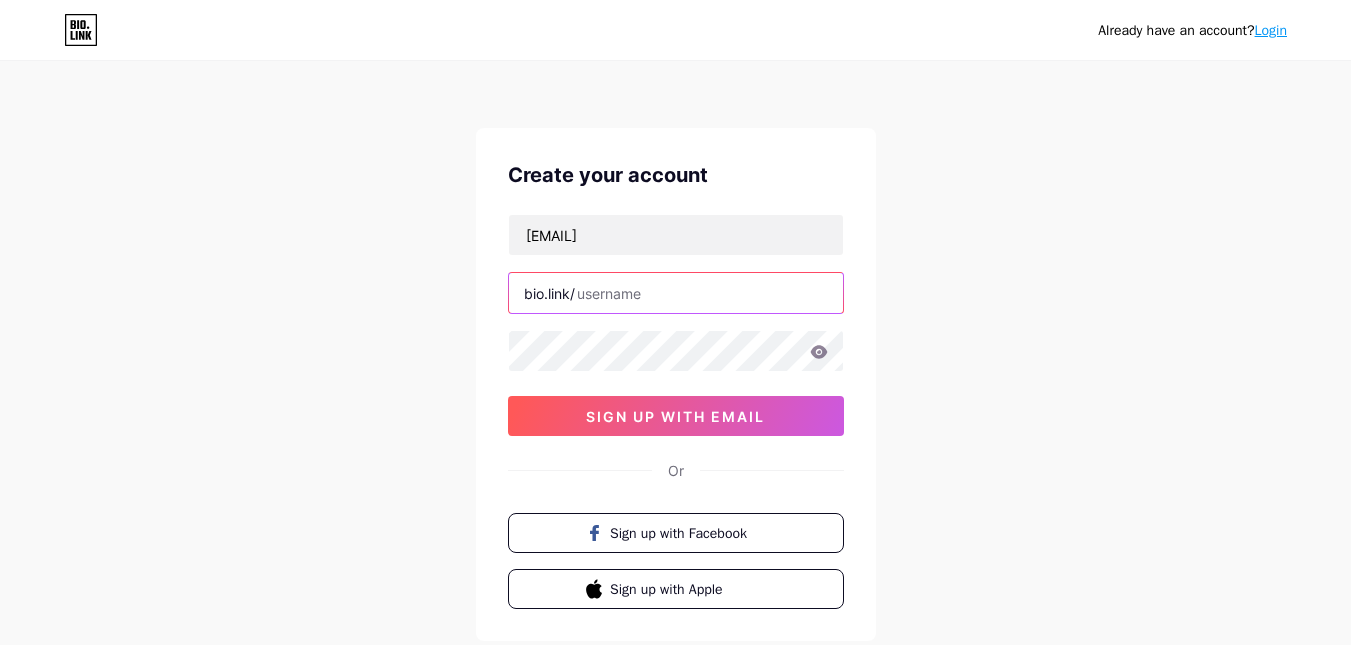 click at bounding box center (676, 293) 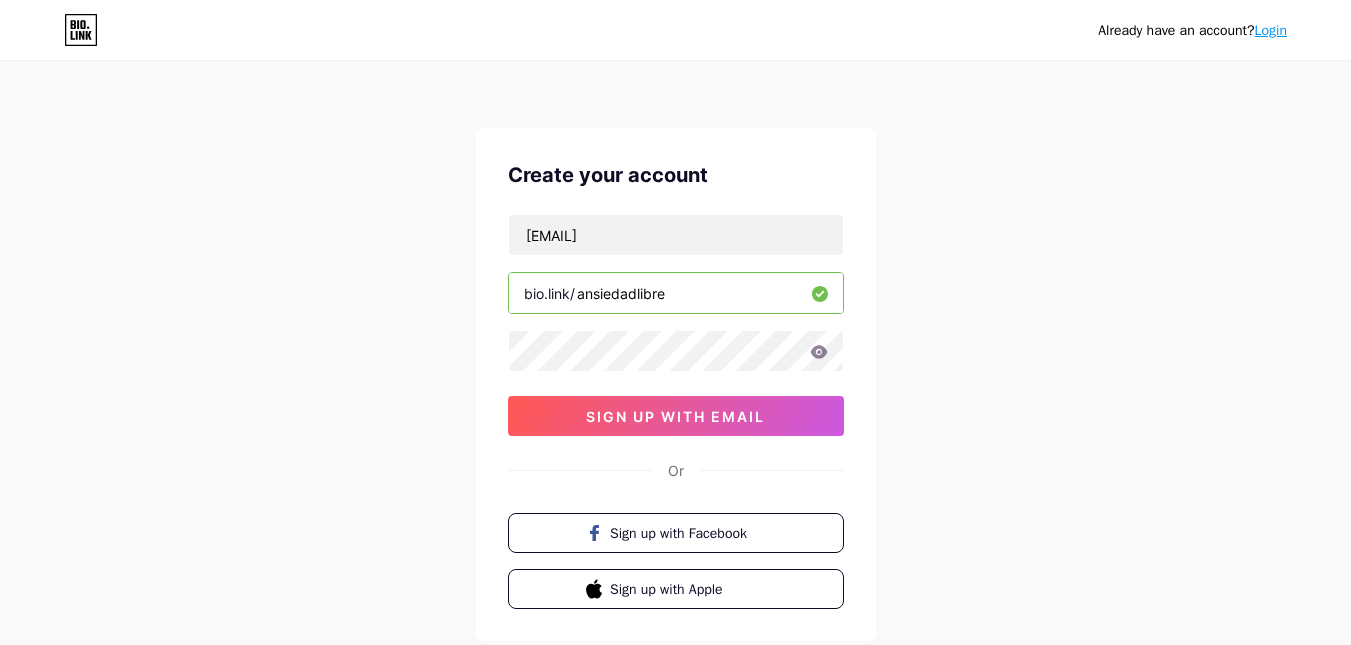 type on "ansiedadlibre" 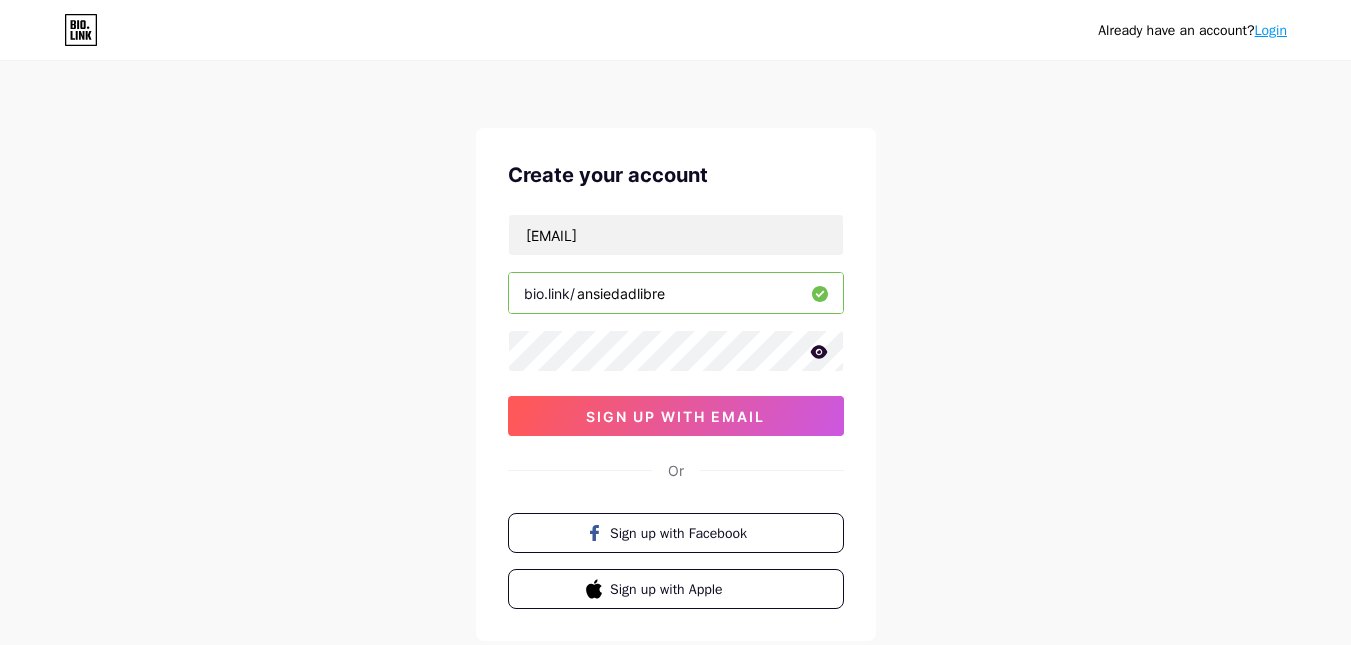 click 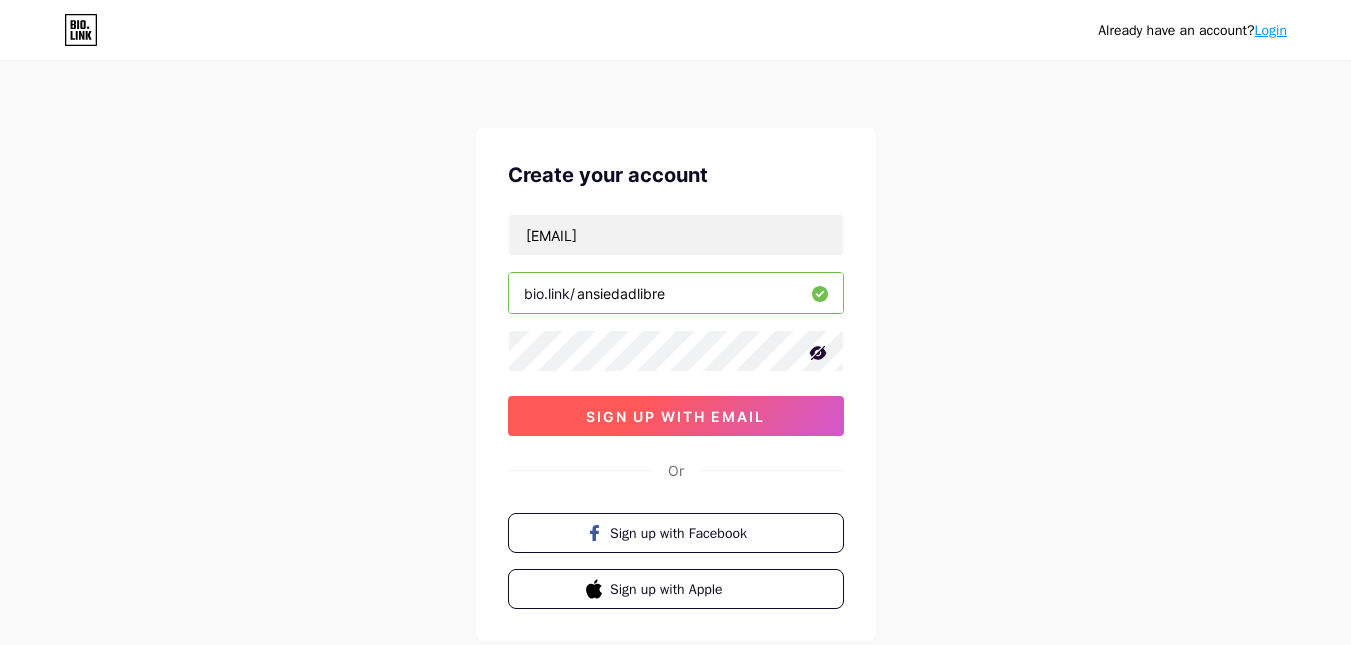 click on "sign up with email" at bounding box center [675, 416] 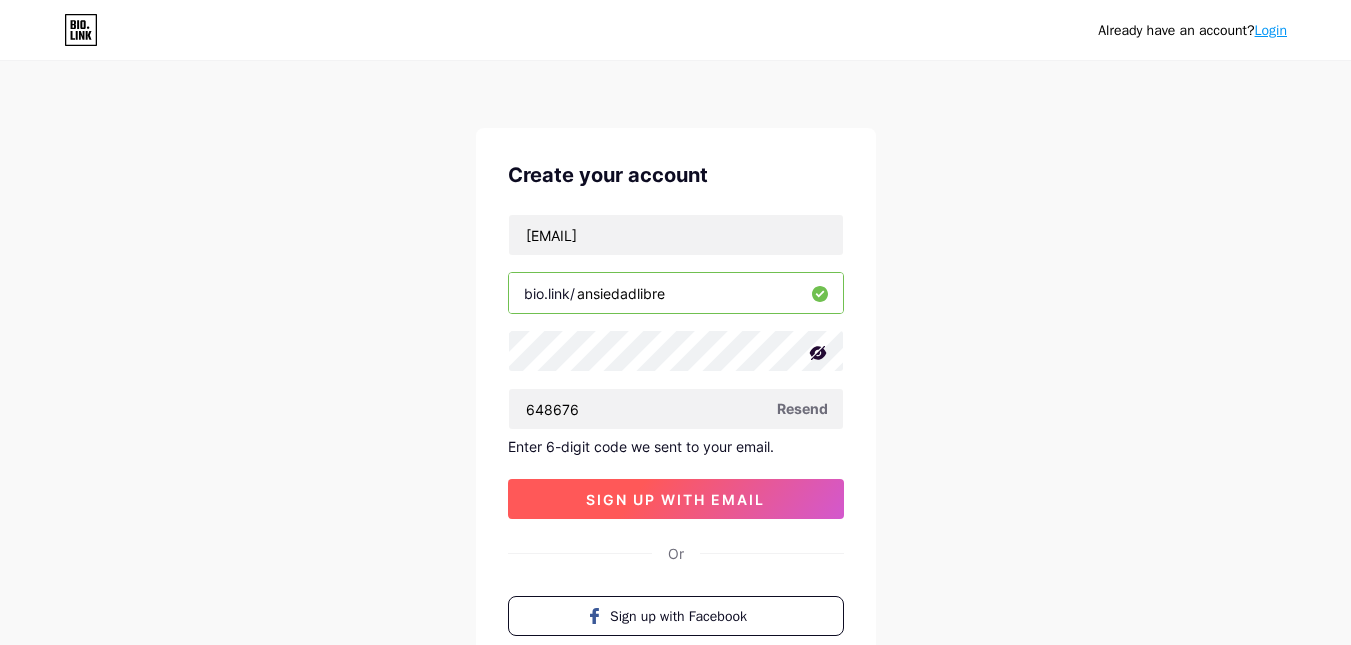 type on "648676" 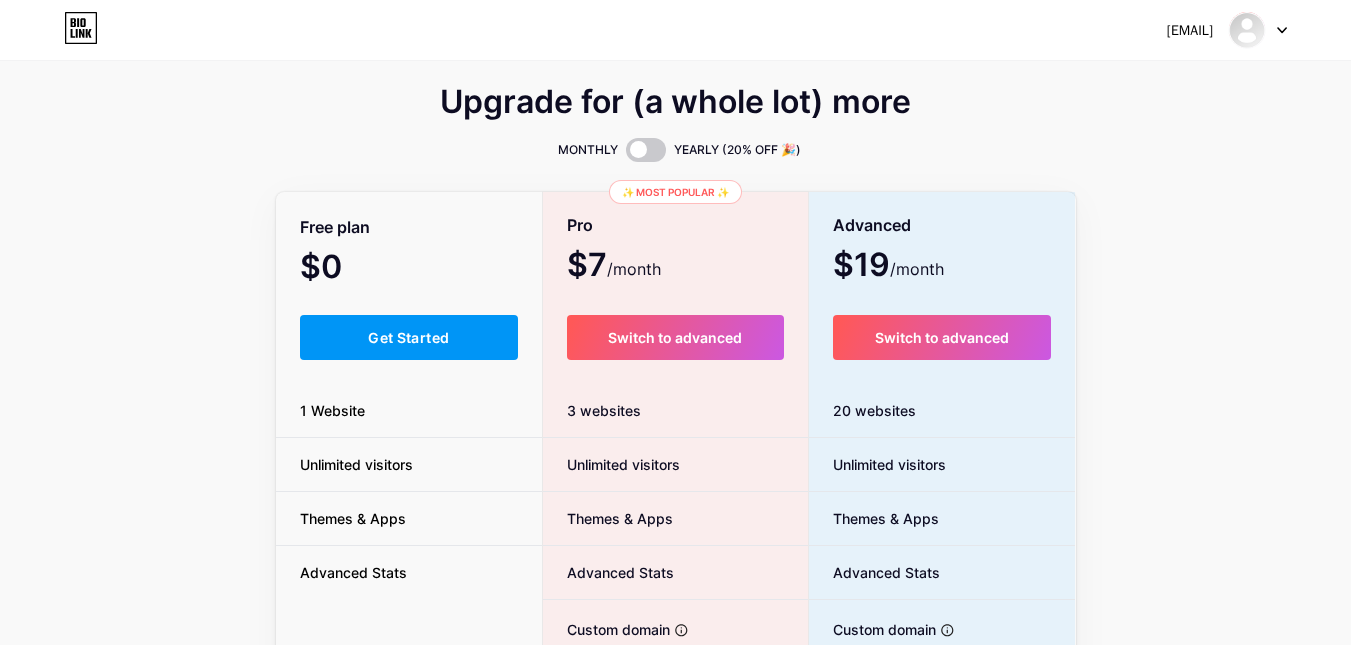 scroll, scrollTop: 0, scrollLeft: 0, axis: both 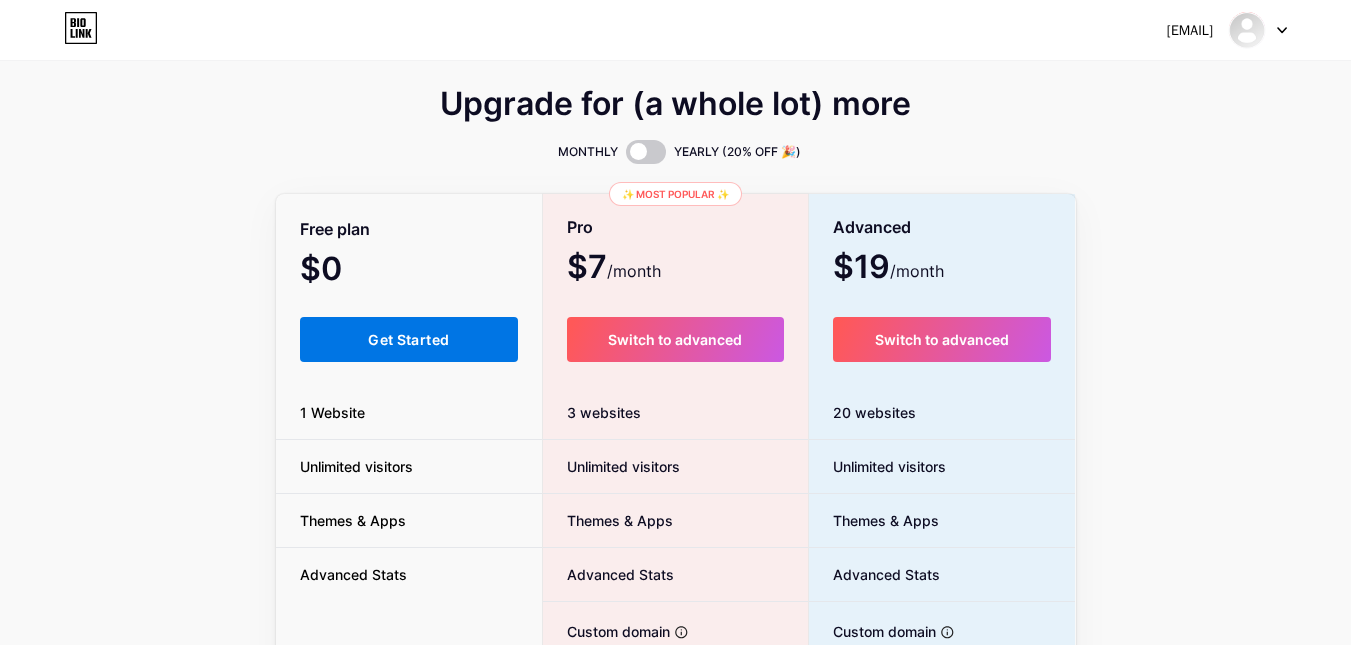 click on "Get Started" at bounding box center (409, 339) 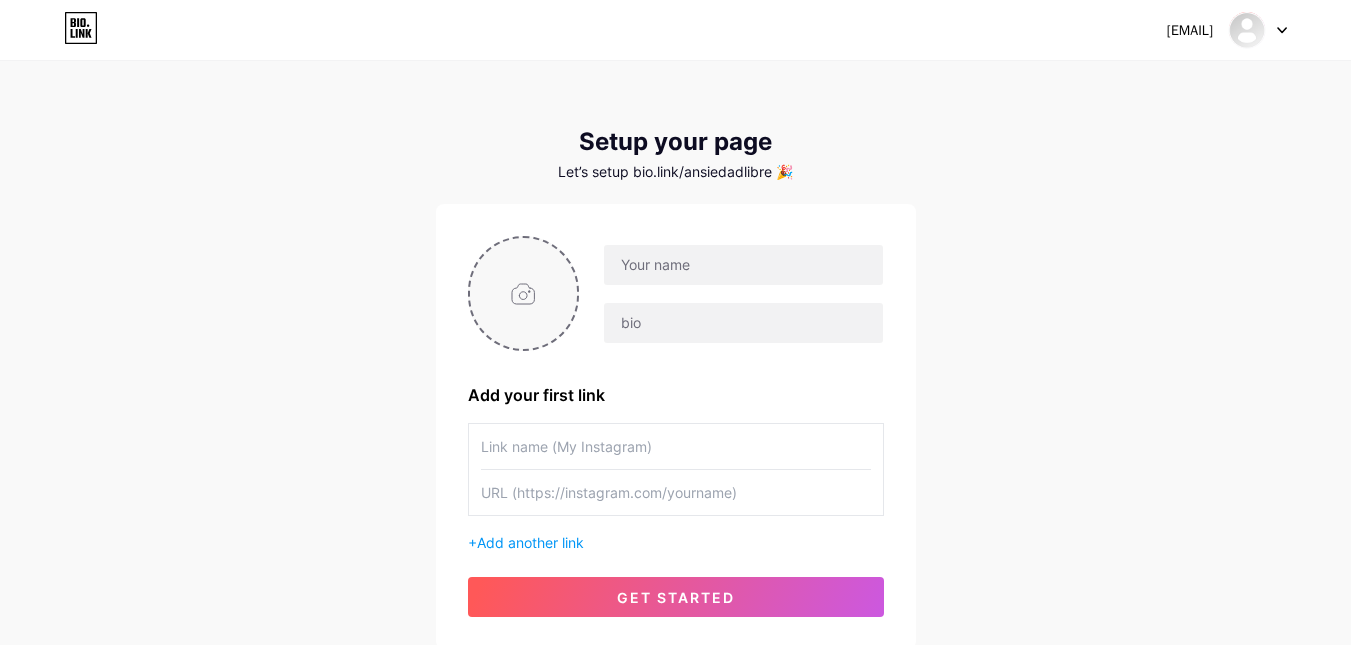 click at bounding box center (524, 293) 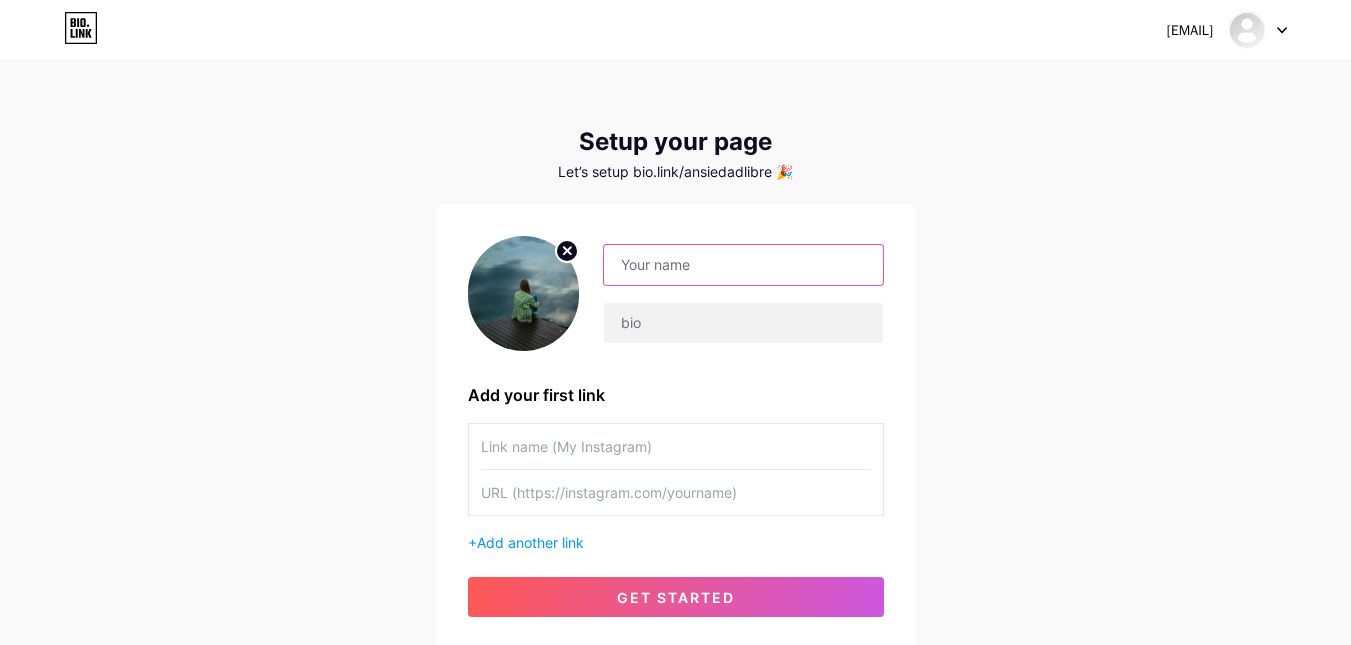 paste on "Ansiedad Libre Hoy" 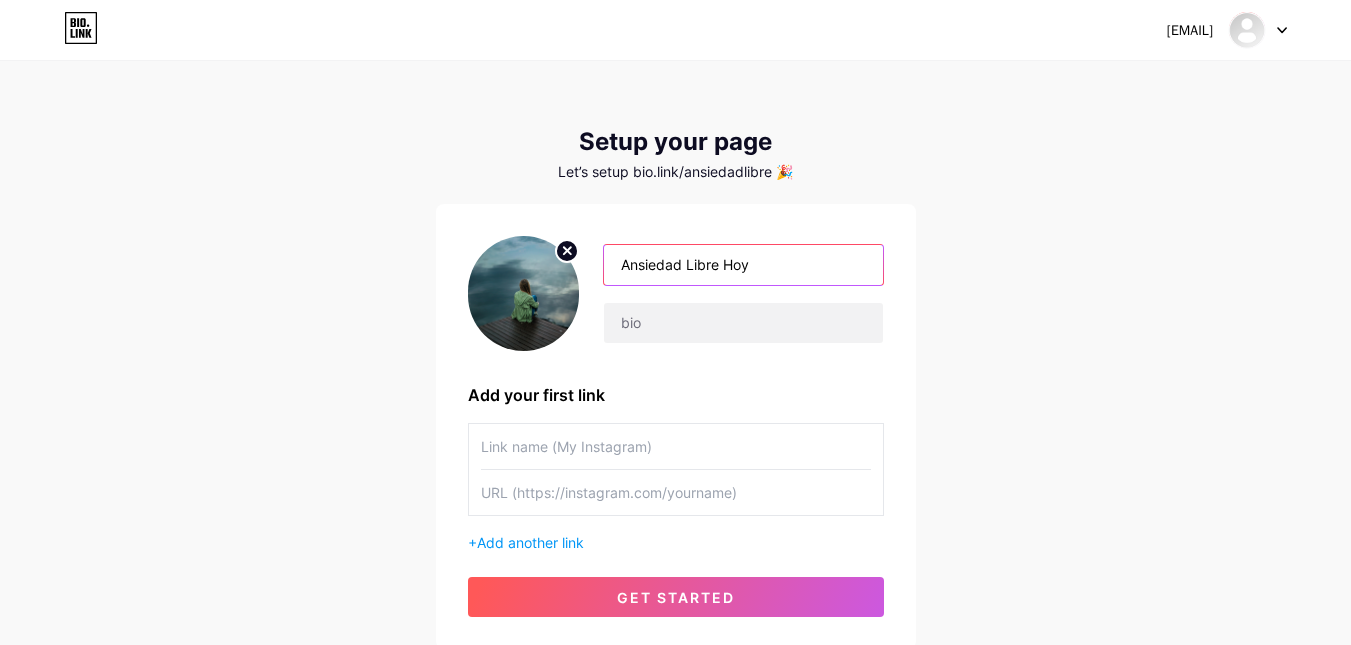 type on "Ansiedad Libre Hoy" 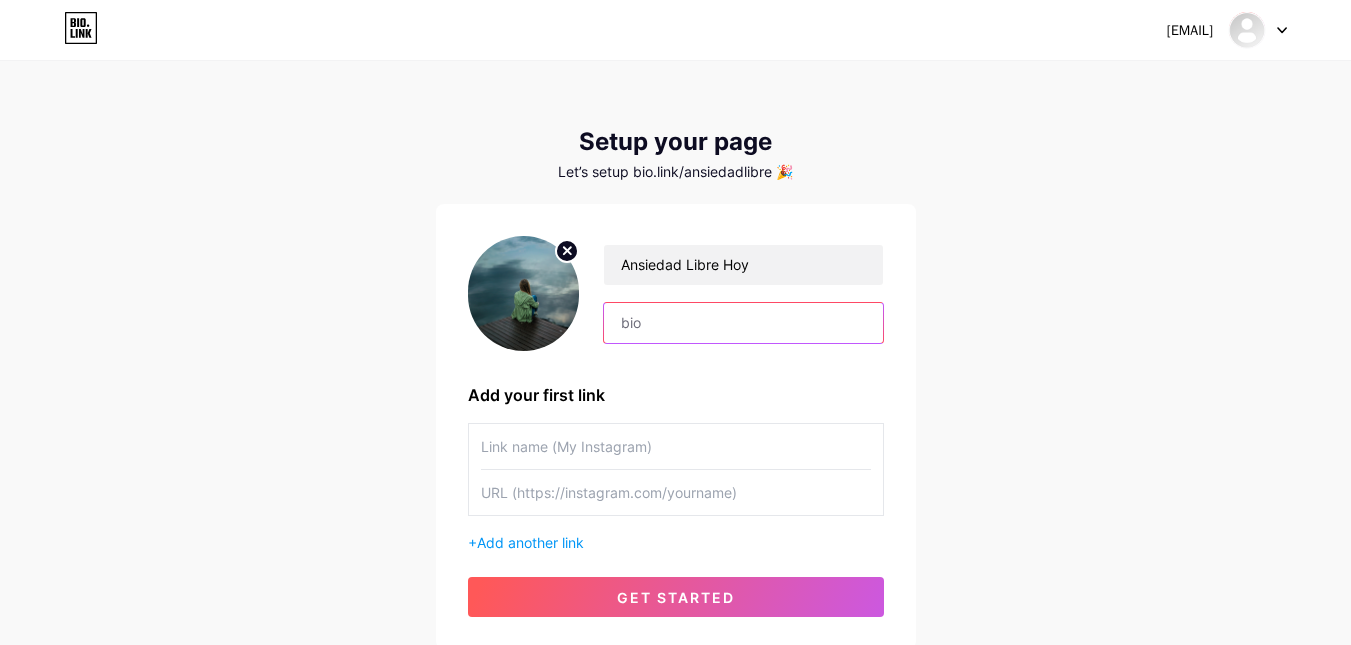 paste on "Libérate de los síntomas físicos de la ansiedad. Método sin medicinas. Empieza hoy." 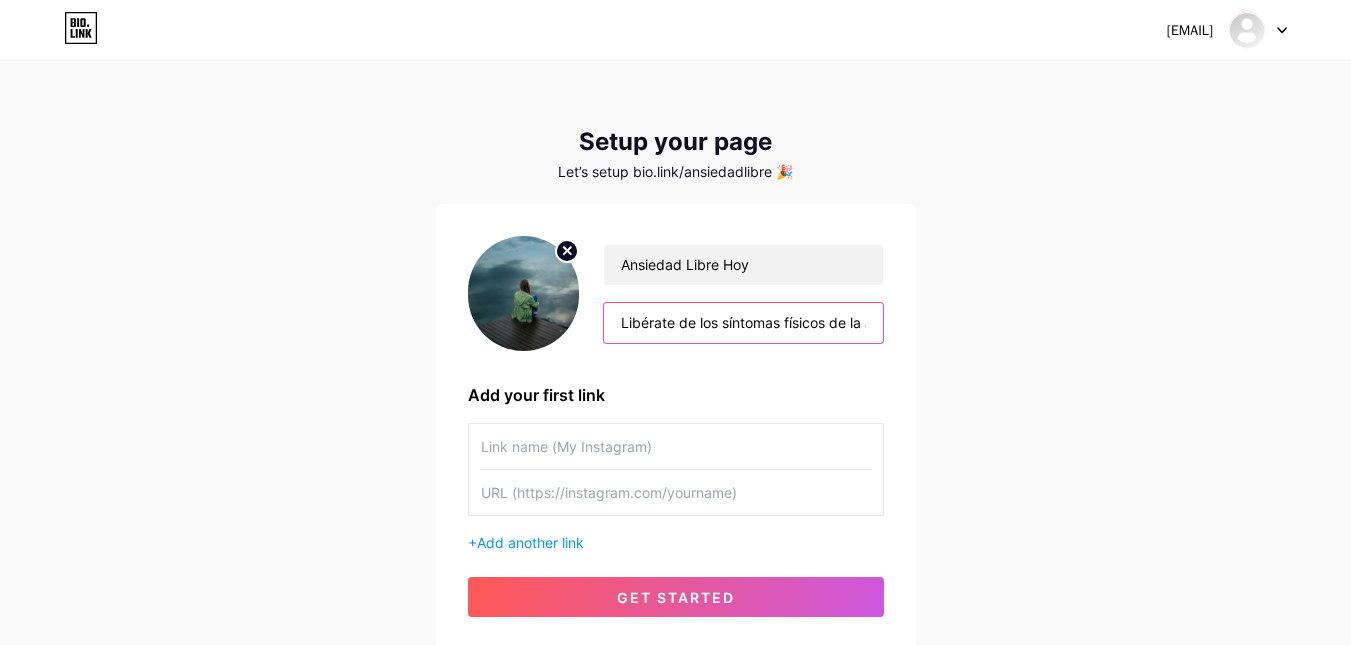 scroll, scrollTop: 0, scrollLeft: 312, axis: horizontal 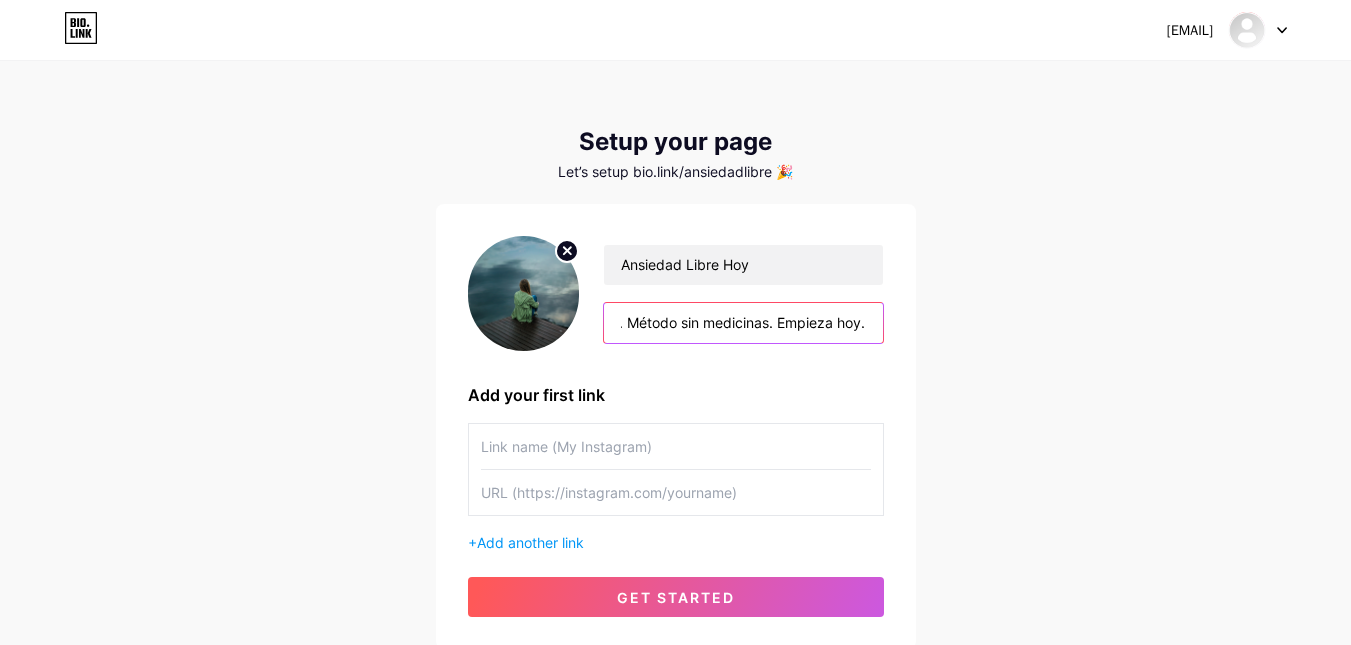 type on "Libérate de los síntomas físicos de la ansiedad. Método sin medicinas. Empieza hoy." 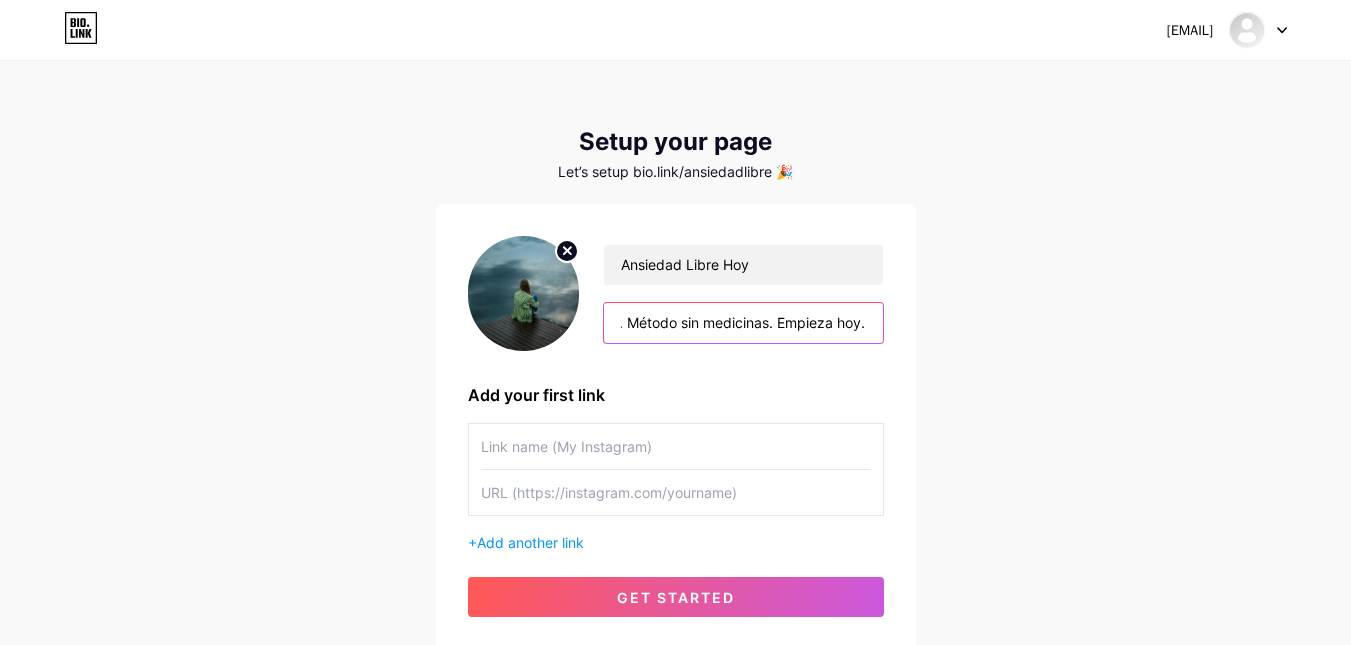 scroll, scrollTop: 0, scrollLeft: 0, axis: both 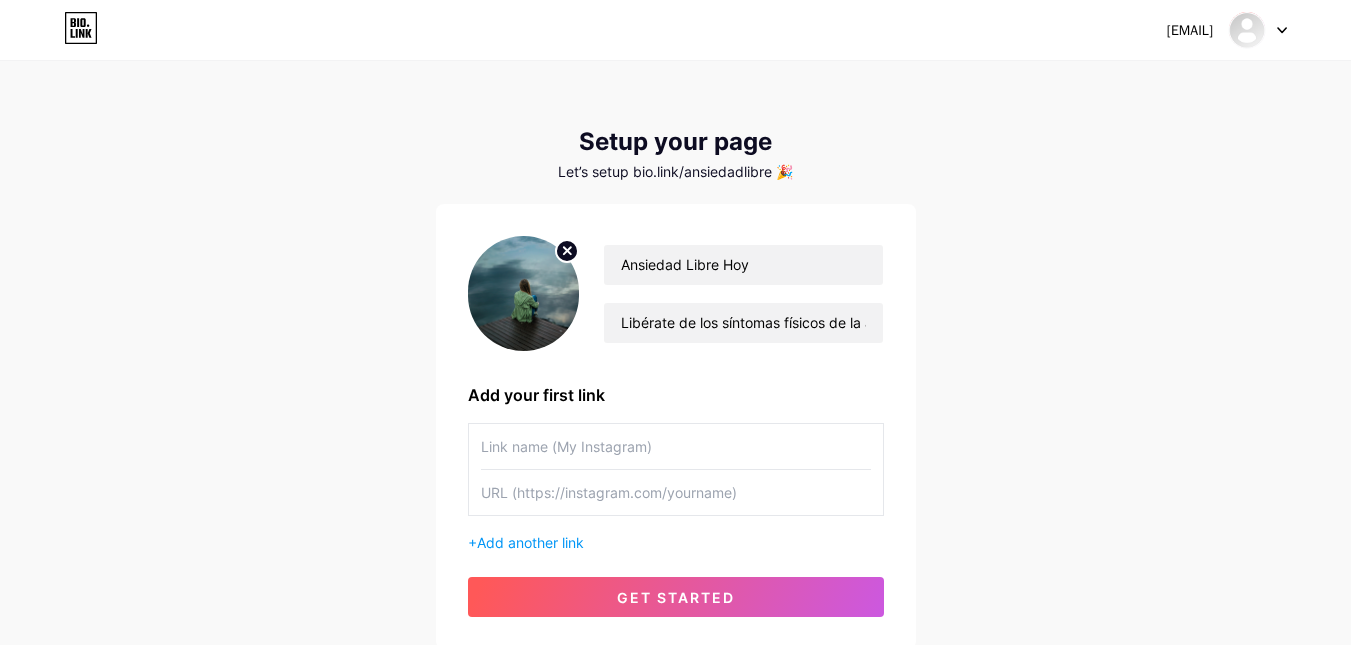 paste on "👉 Quiero eliminar los síntomas de ansiedad" 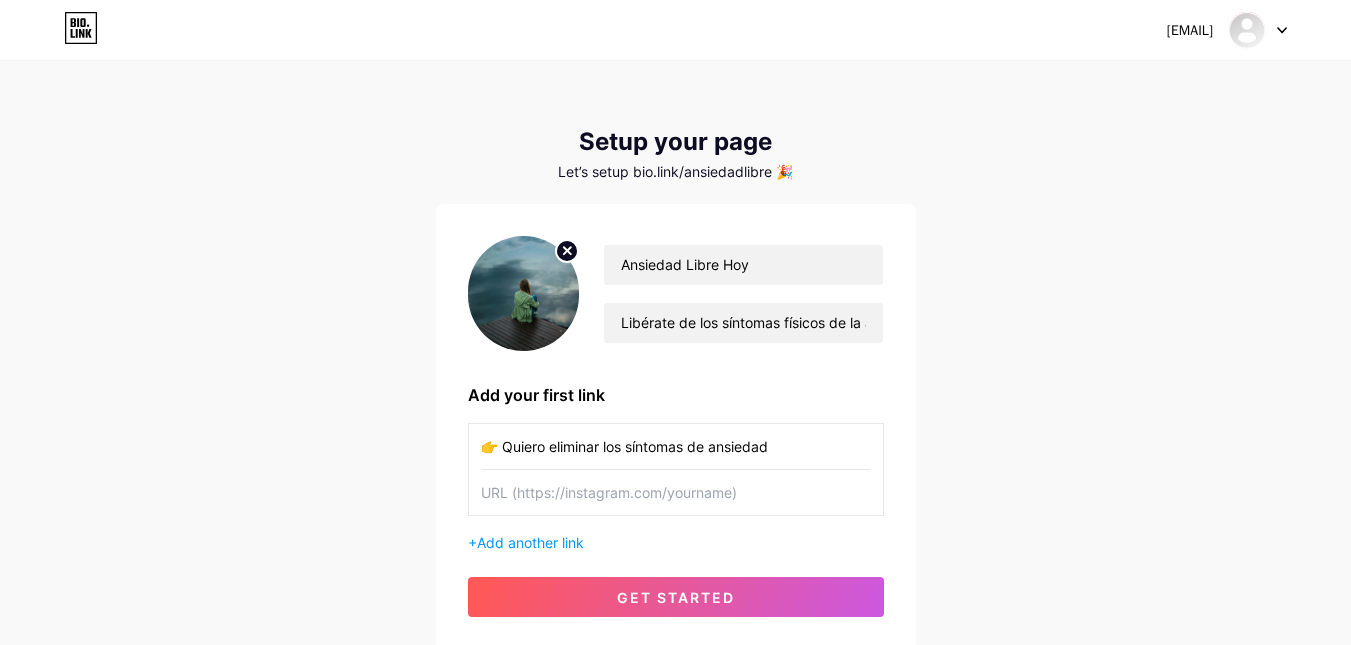 type on "👉 Quiero eliminar los síntomas de ansiedad" 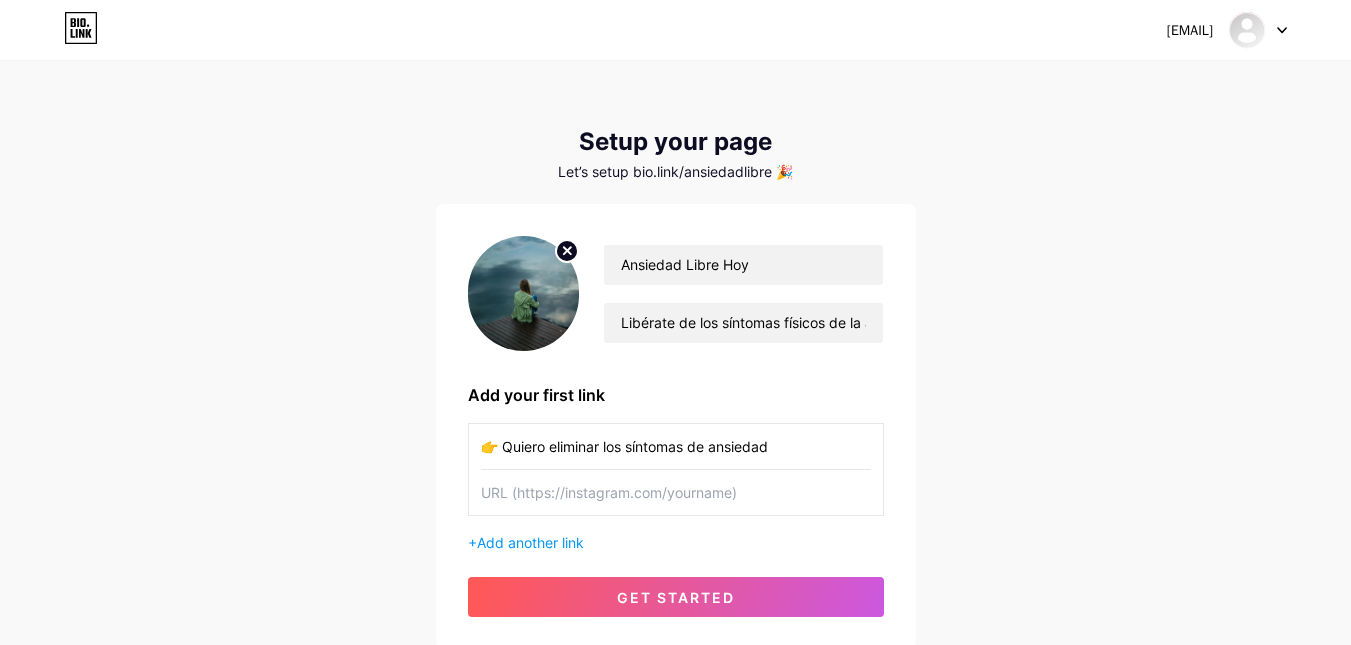 paste on "[URL]" 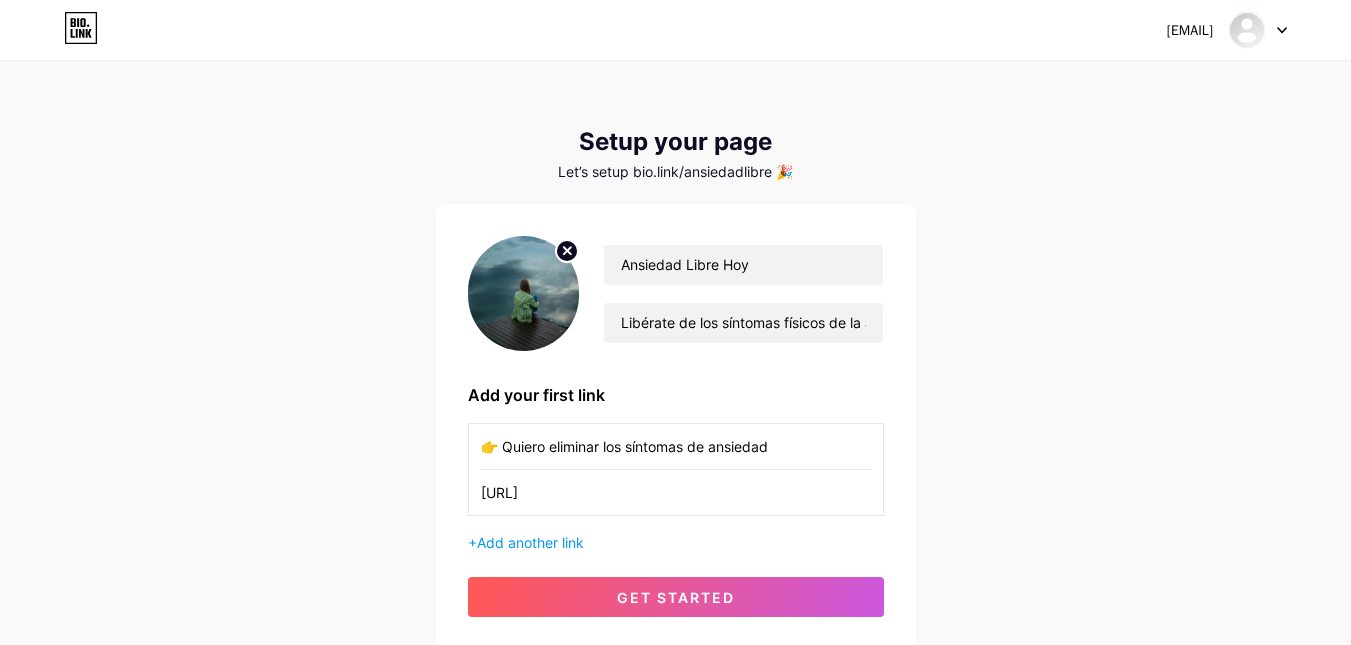 type on "[URL]" 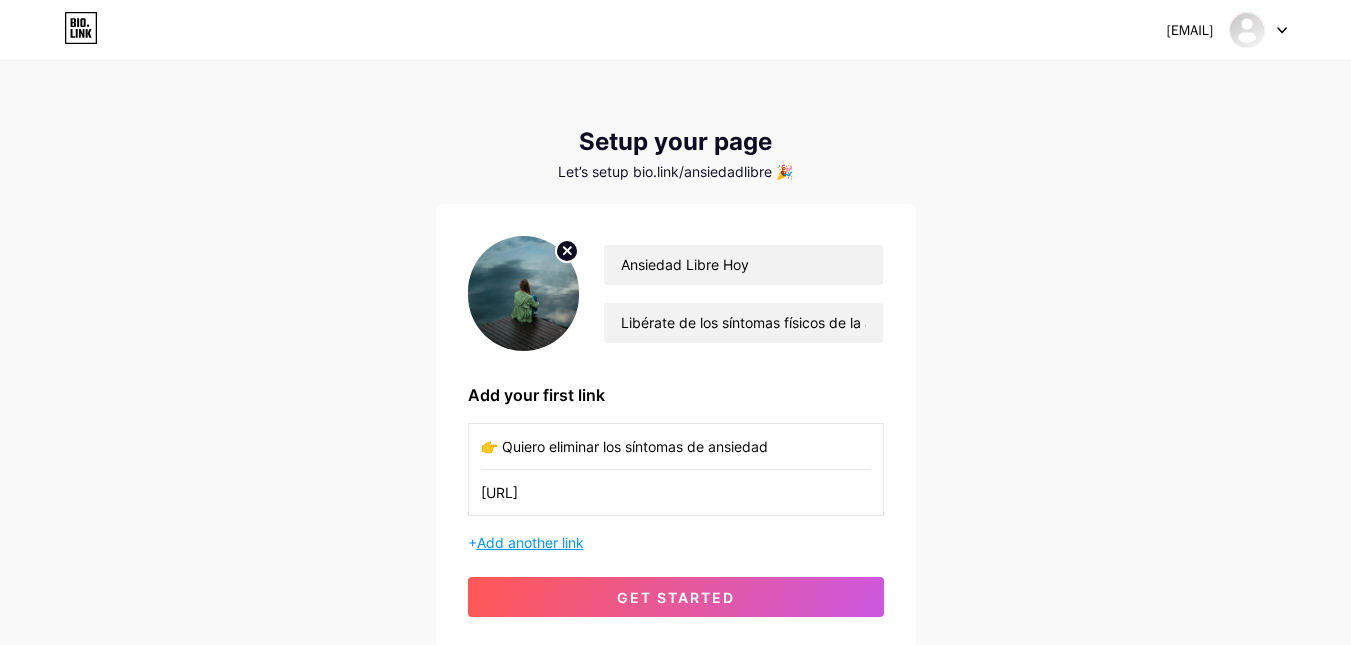 click on "Add another link" at bounding box center (530, 542) 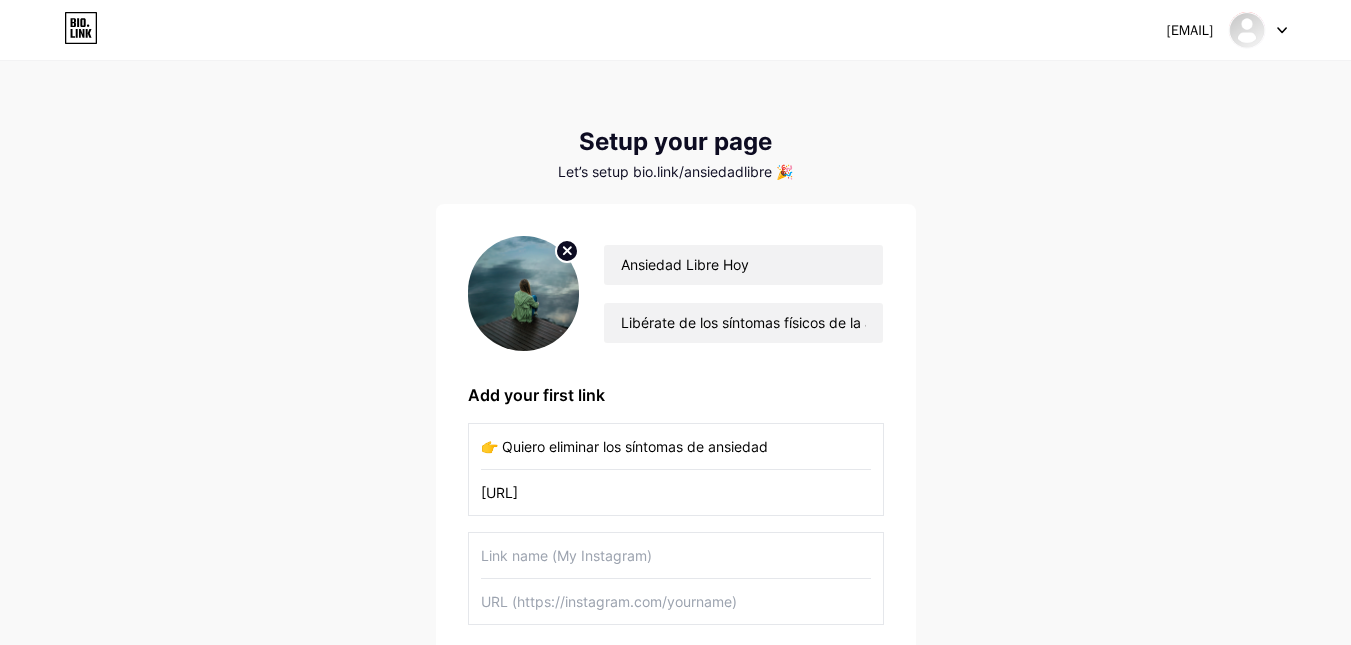 click at bounding box center [676, 555] 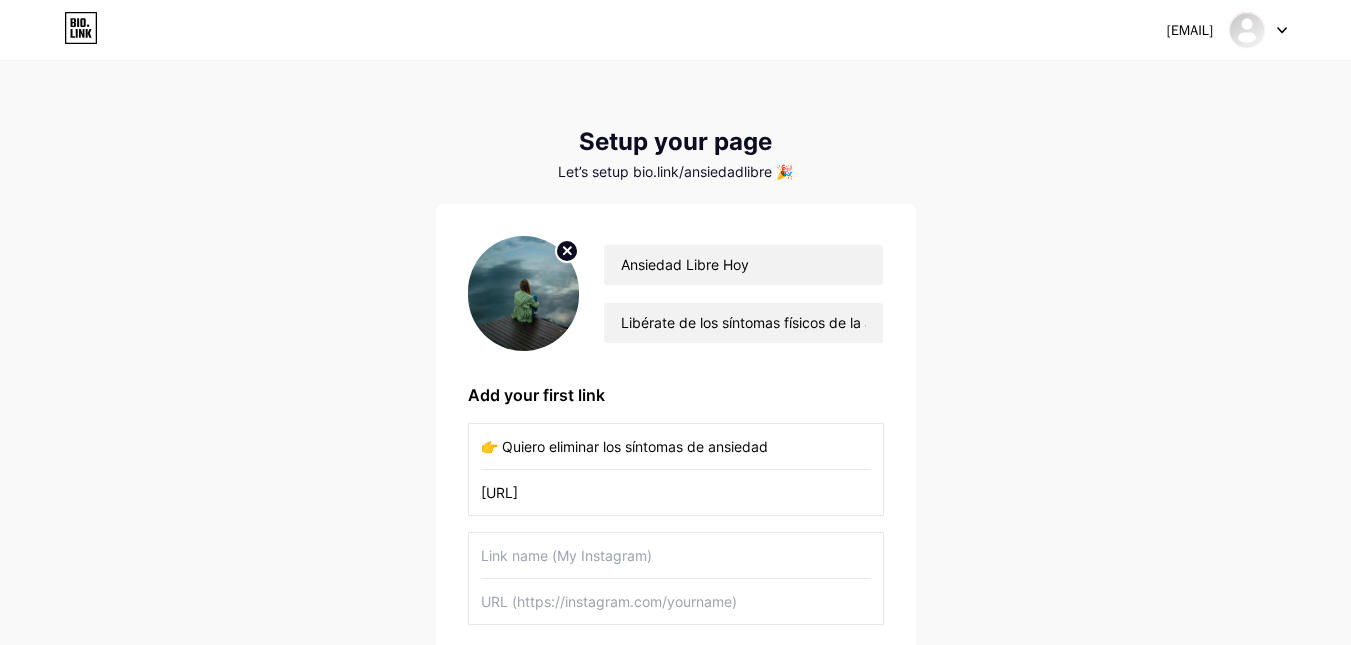 paste on "📩 Escríbeme por [MESSAGING_APP]" 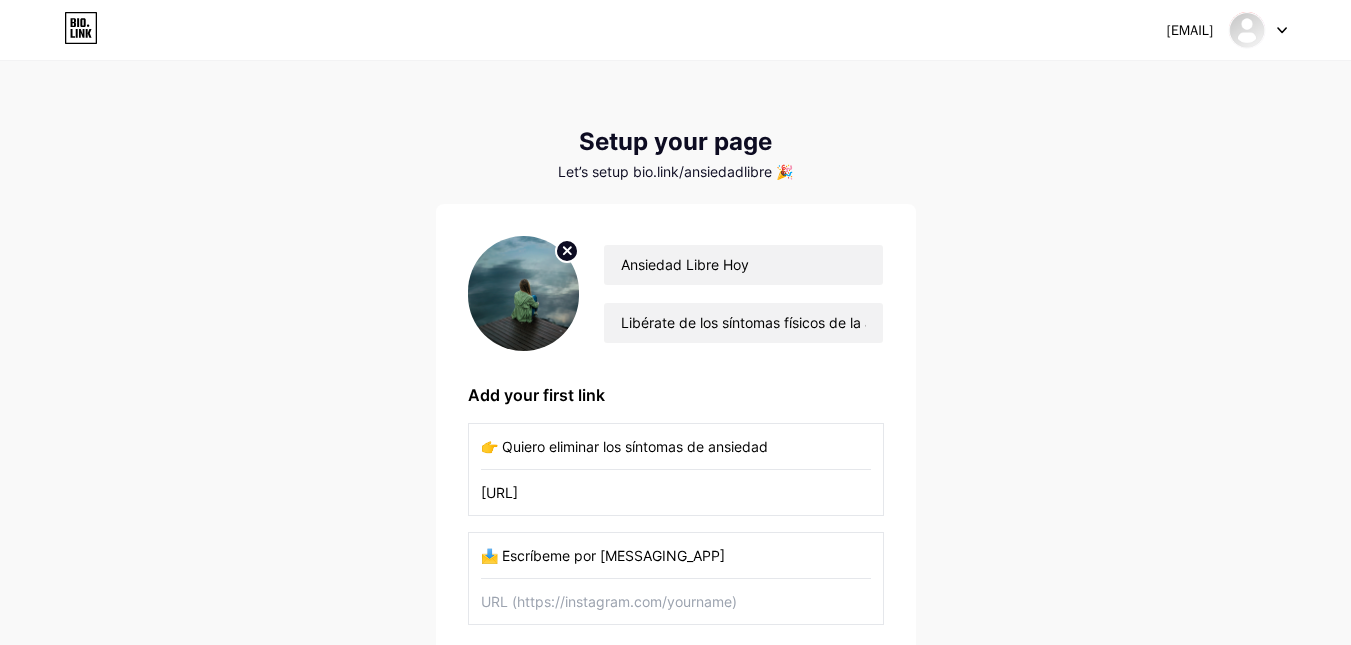 type on "📩 Escríbeme por [MESSAGING_APP]" 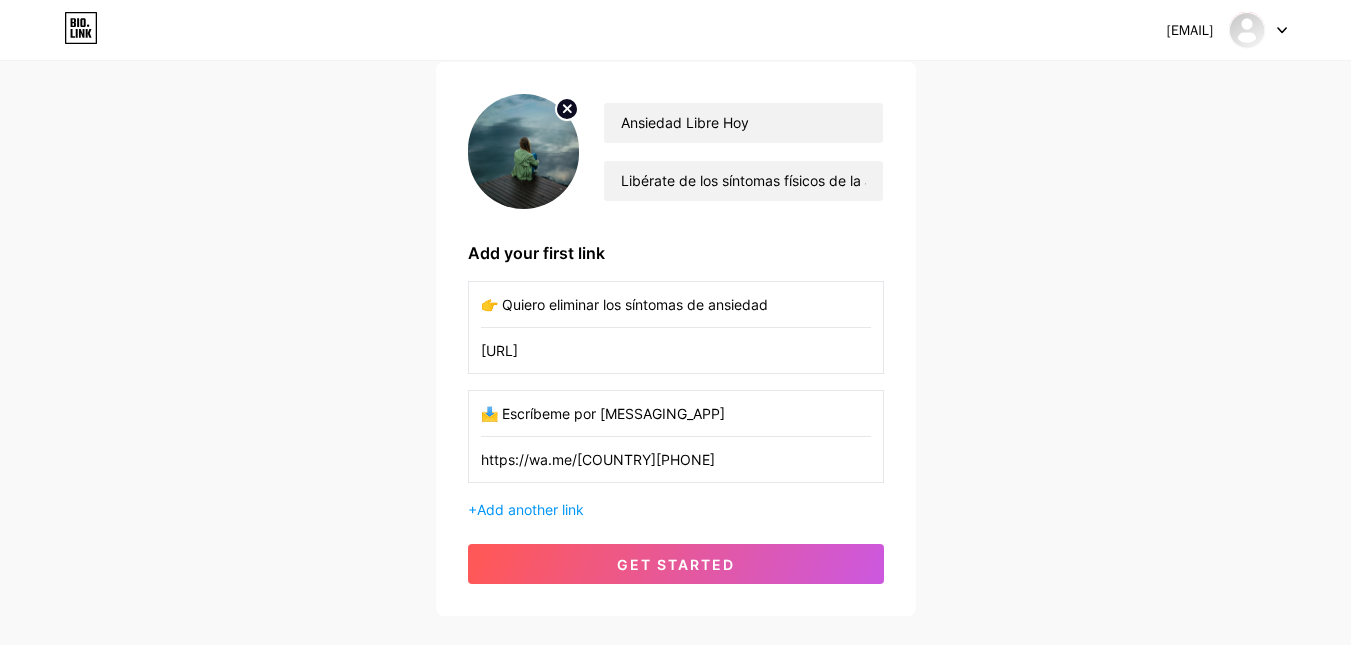 scroll, scrollTop: 148, scrollLeft: 0, axis: vertical 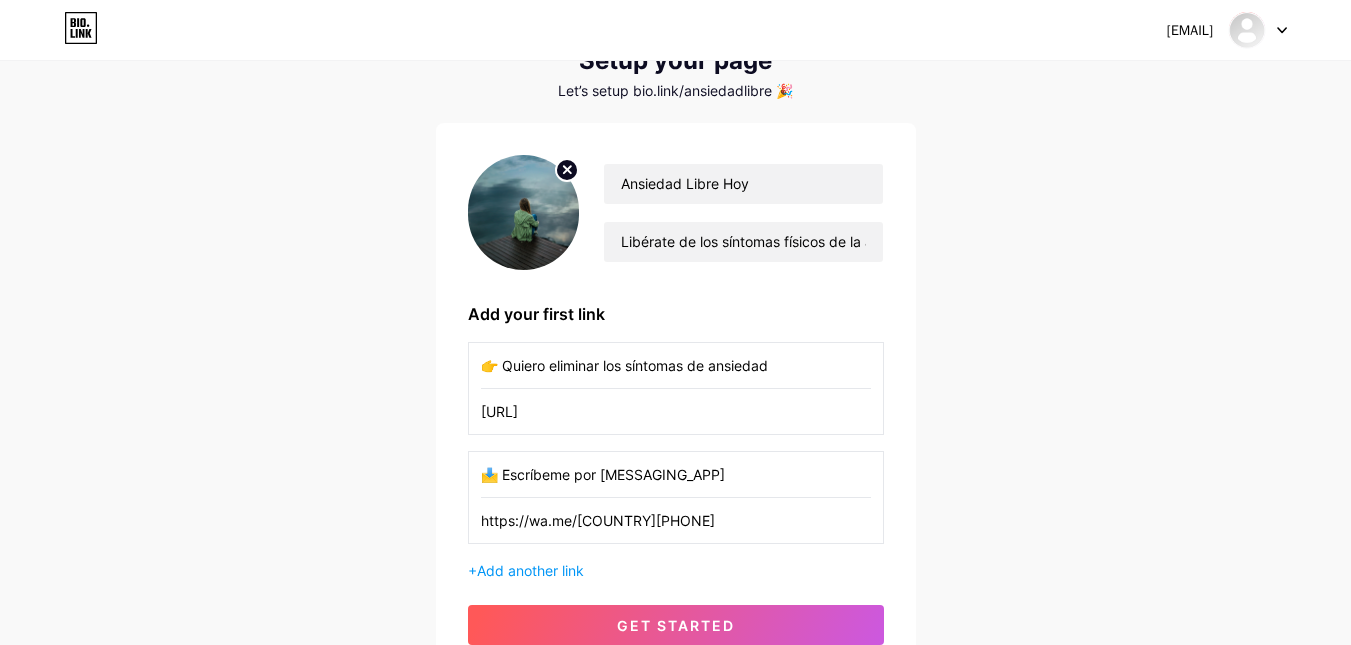type on "https://wa.me/[COUNTRY][PHONE]" 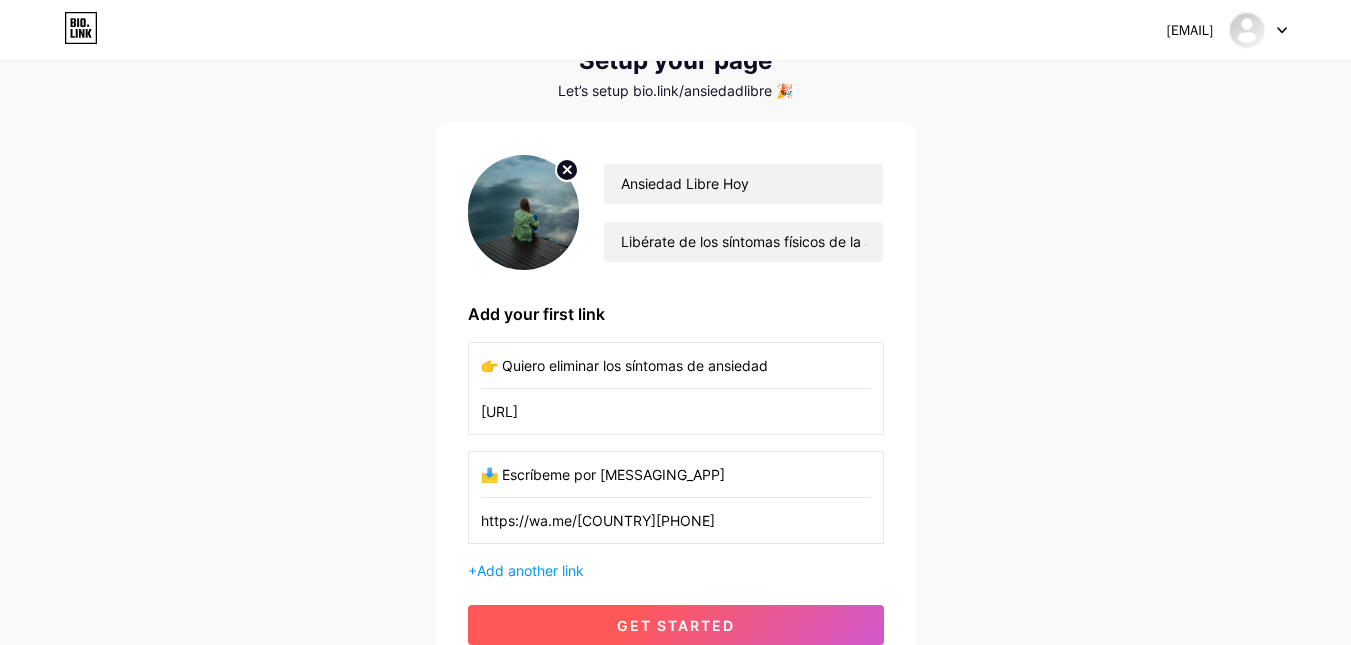 click on "get started" at bounding box center [676, 625] 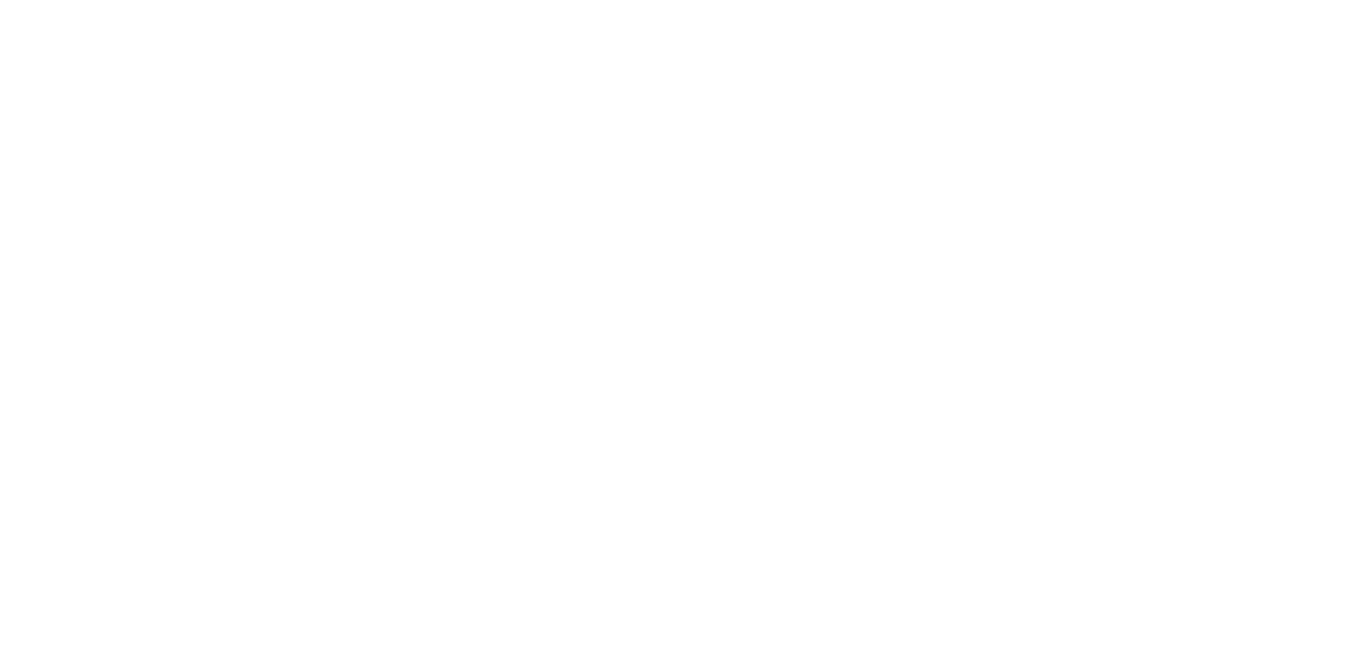 scroll, scrollTop: 0, scrollLeft: 0, axis: both 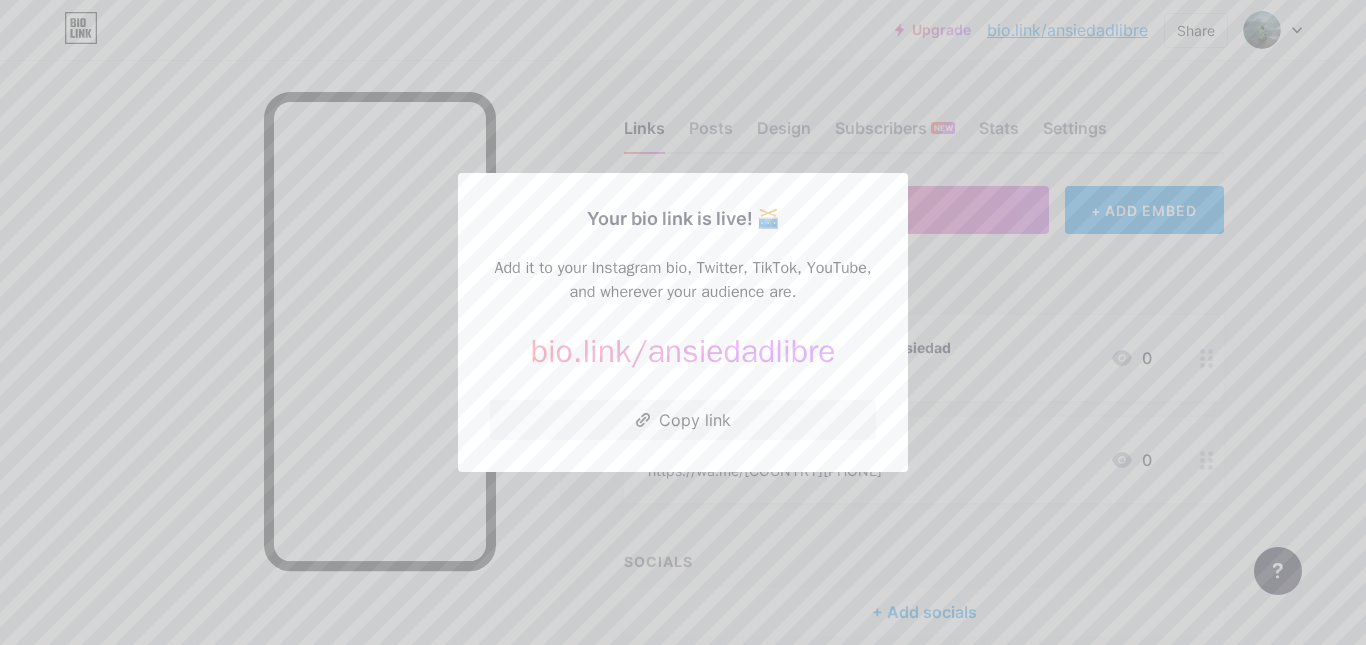 click at bounding box center (683, 322) 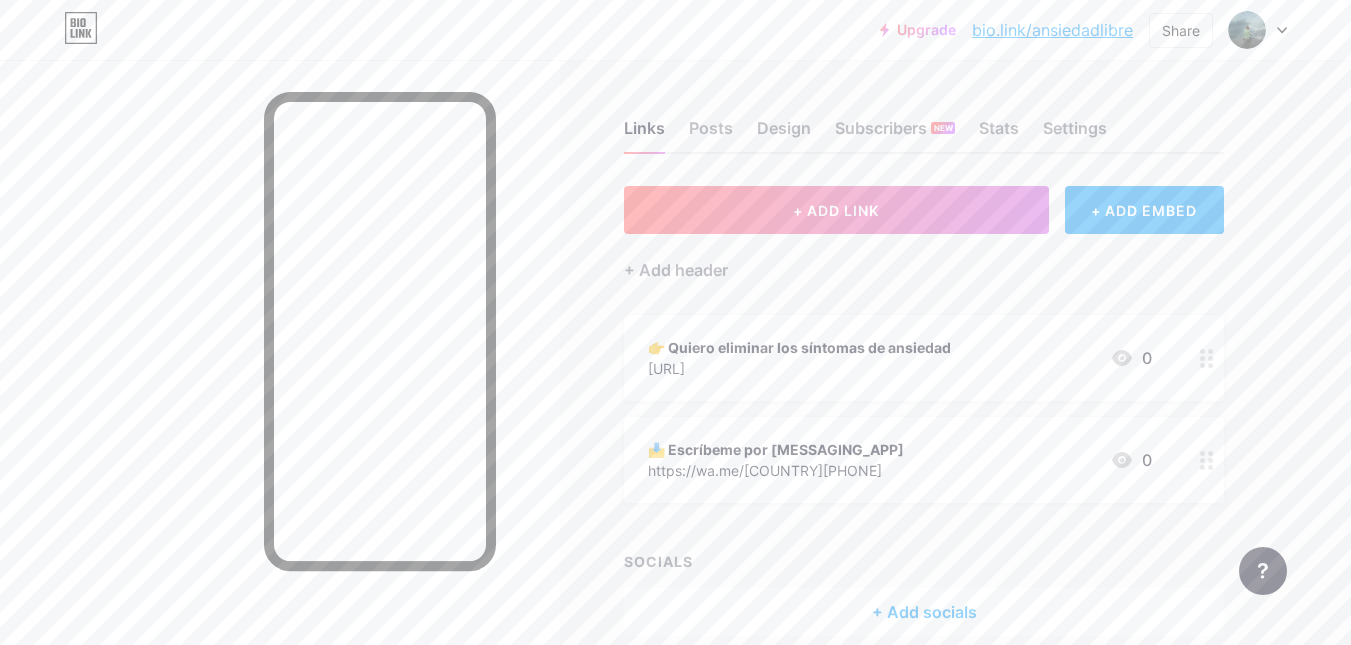 click on "[URL]" at bounding box center (799, 368) 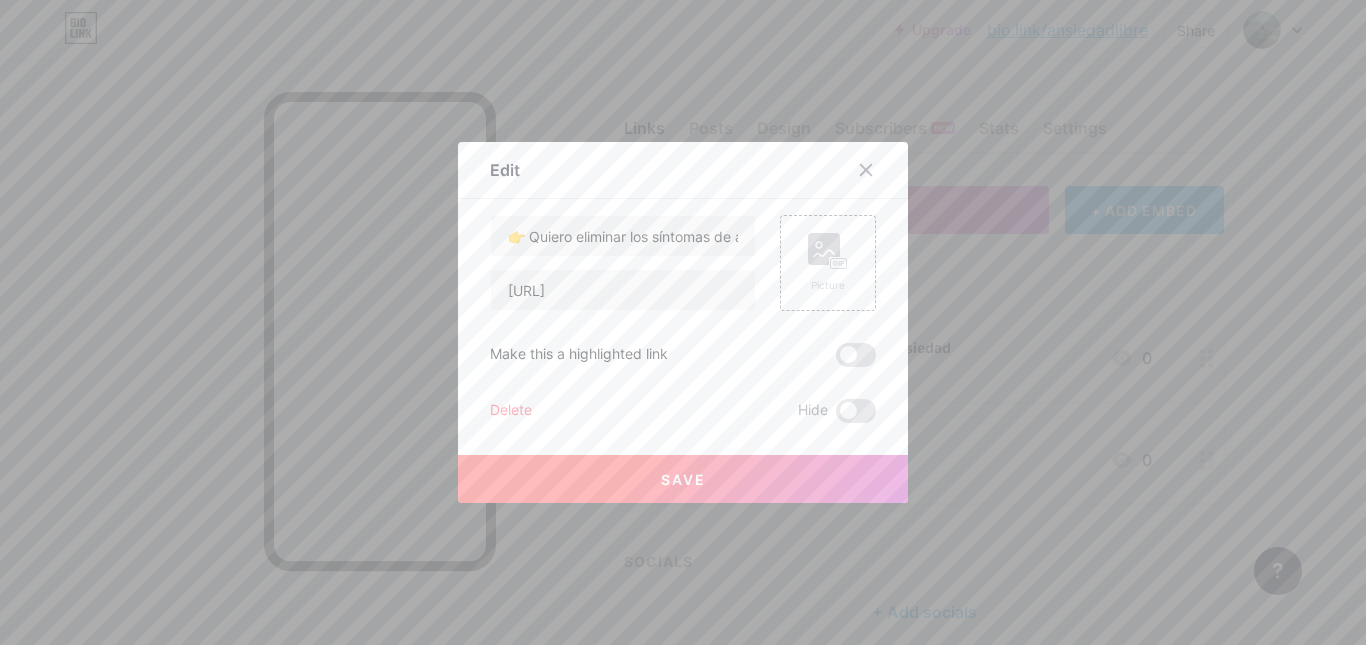 click at bounding box center (683, 322) 